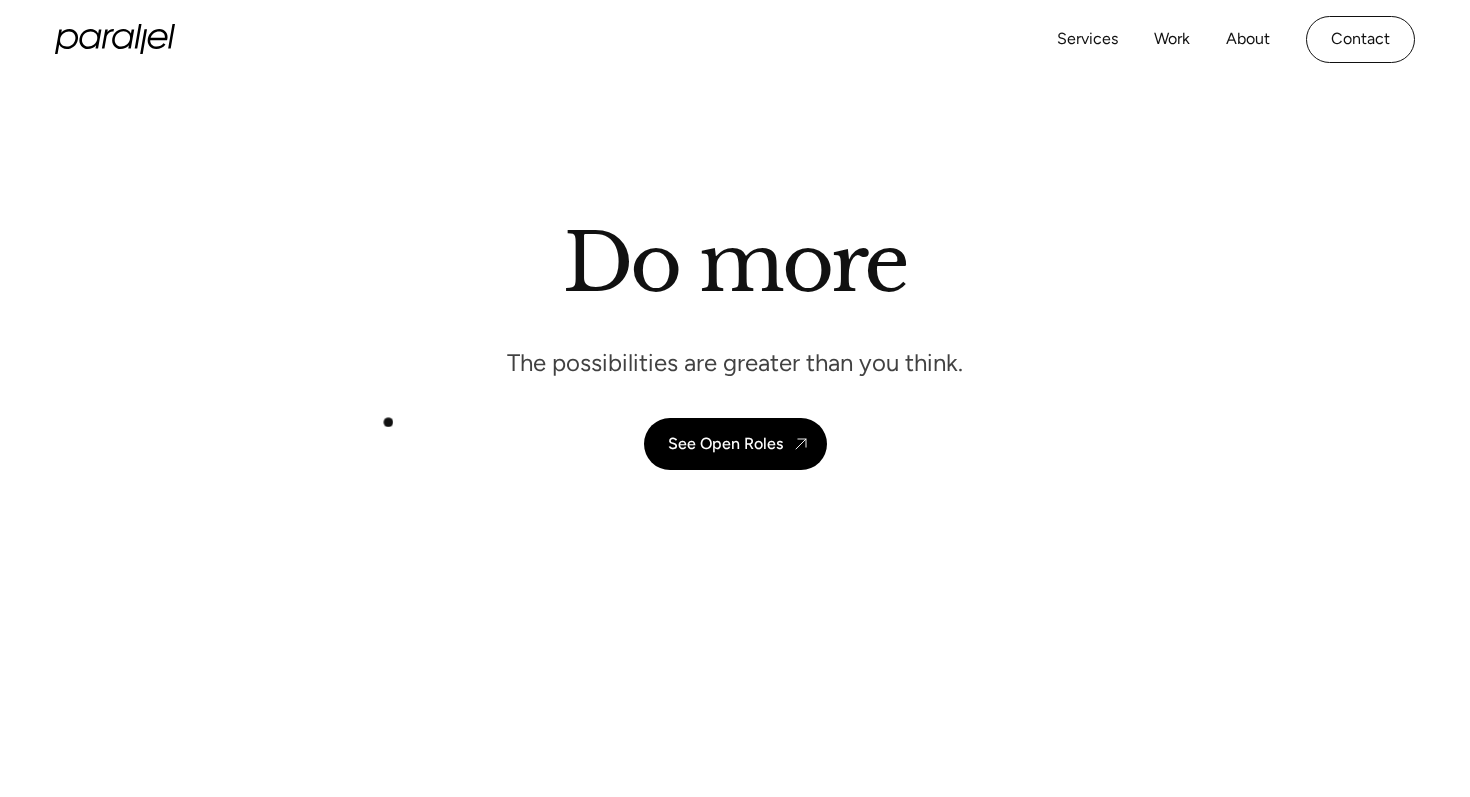 scroll, scrollTop: 5511, scrollLeft: 0, axis: vertical 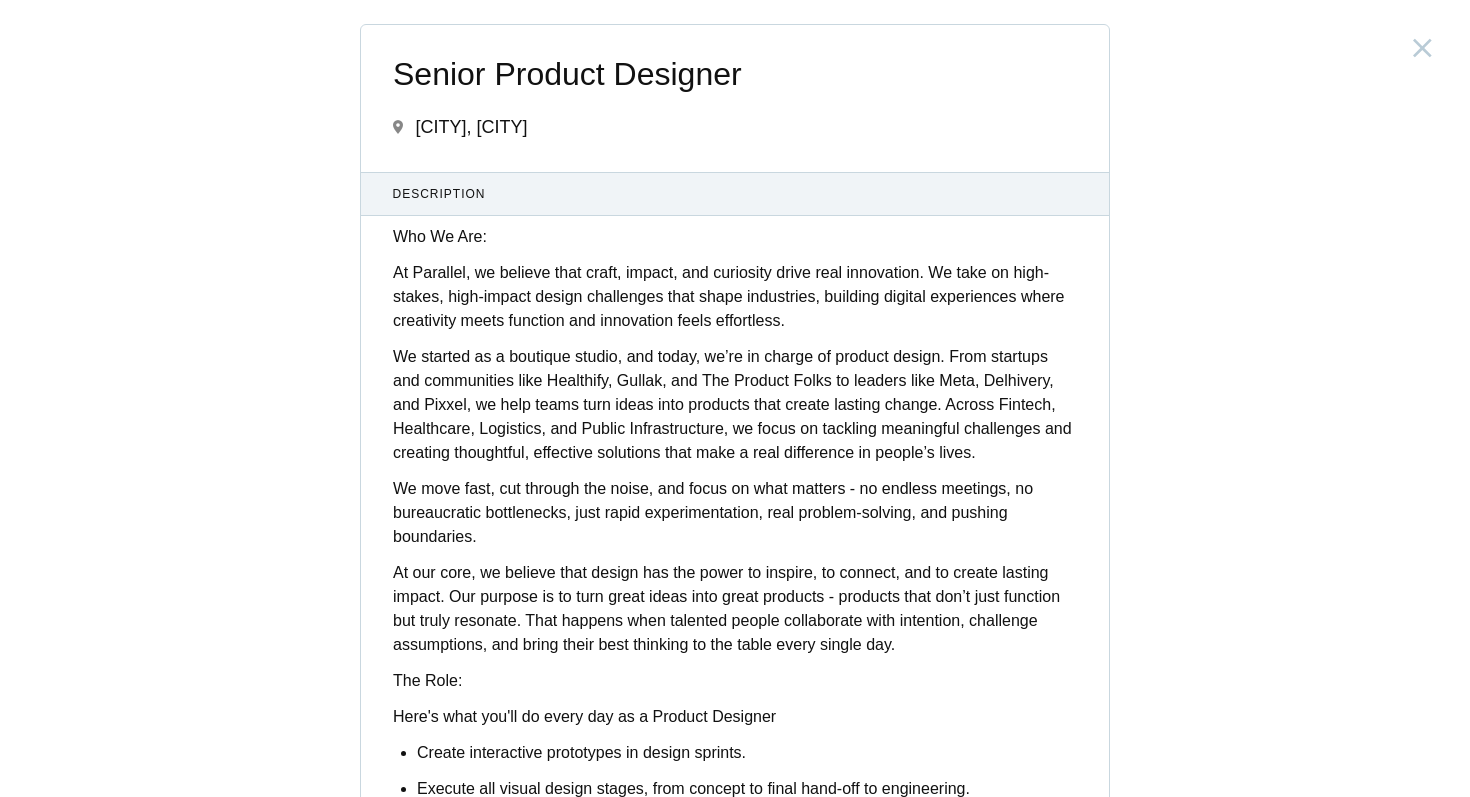 click on "Senior Product Designer" at bounding box center [735, 74] 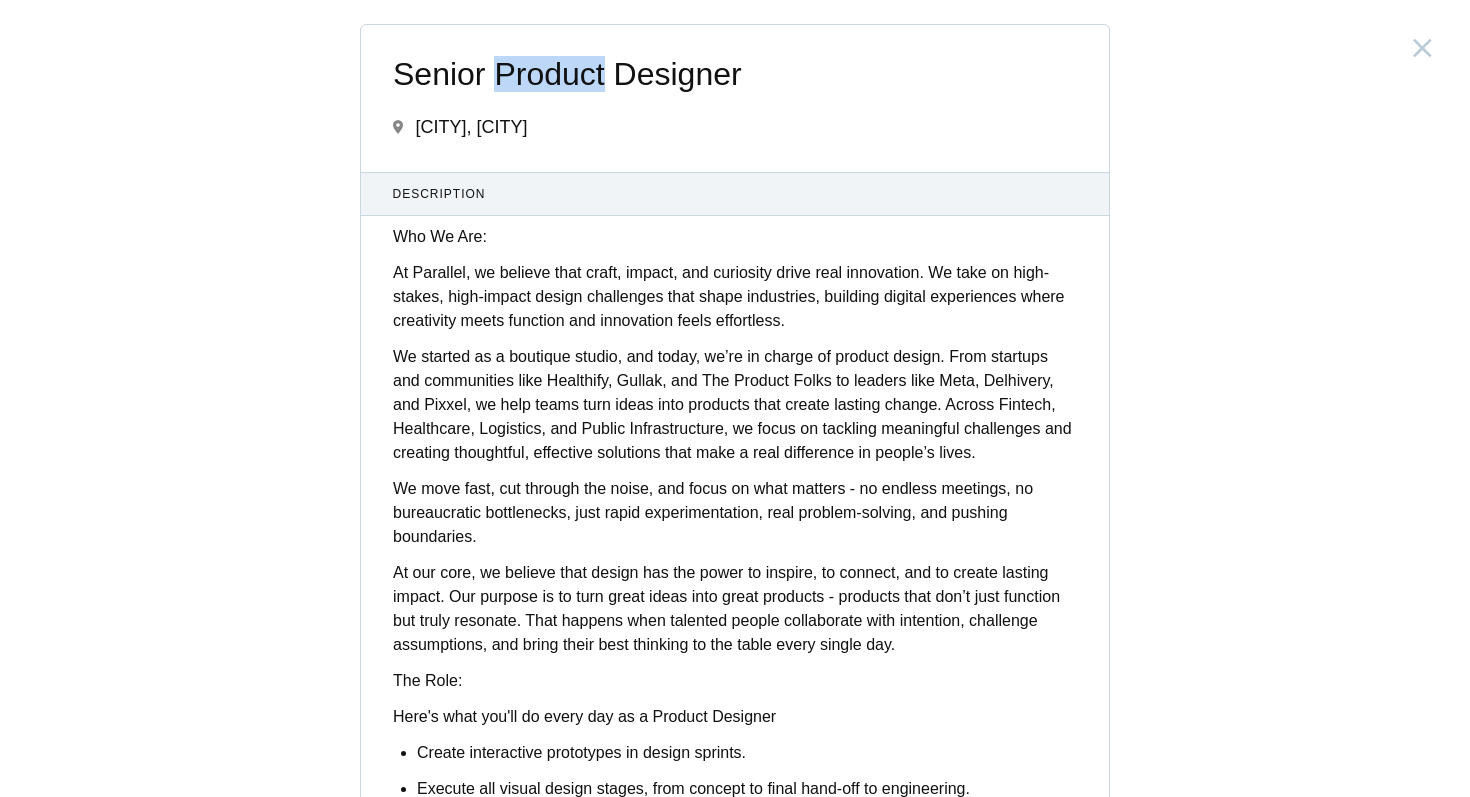 click on "Senior Product Designer" at bounding box center [735, 74] 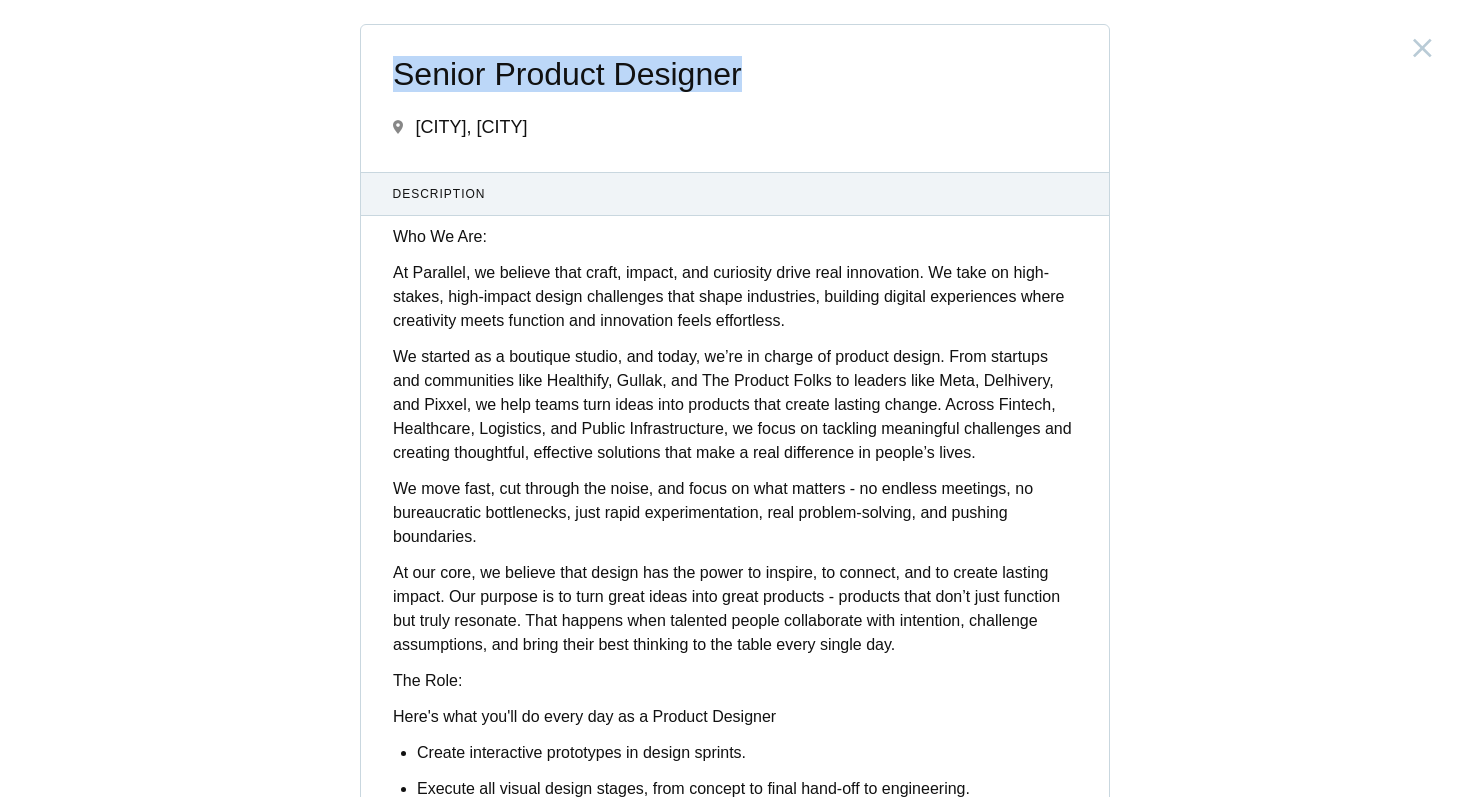 copy on "Senior Product Designer" 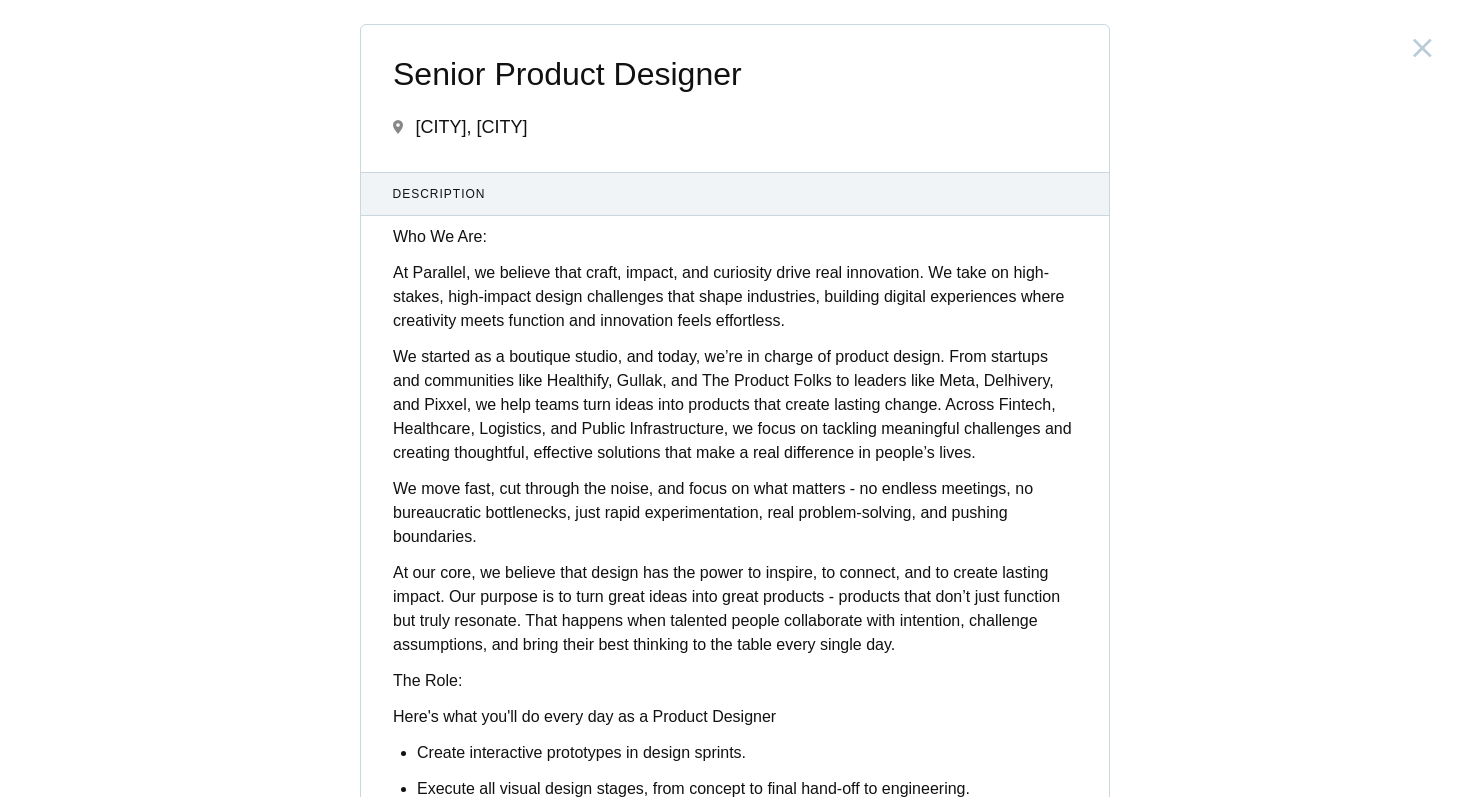 click on "Who We Are: At Parallel, we believe that craft, impact, and curiosity drive real innovation. We take on high-stakes, high-impact design challenges that shape industries, building digital experiences where creativity meets function and innovation feels effortless. We started as a boutique studio, and today, we’re in charge of product design. From startups and communities like Healthify, Gullak, and The Product Folks to leaders like Meta, Delhivery, and Pixxel, we help teams turn ideas into products that create lasting change. Across Fintech, Healthcare, Logistics, and Public Infrastructure, we focus on tackling meaningful challenges and creating thoughtful, effective solutions that make a real difference in people’s lives. We move fast, cut through the noise, and focus on what matters - no endless meetings, no bureaucratic bottlenecks, just rapid experimentation, real problem-solving, and pushing boundaries. The Role: Here's what you'll do every day as a Product Designer" at bounding box center [735, 699] 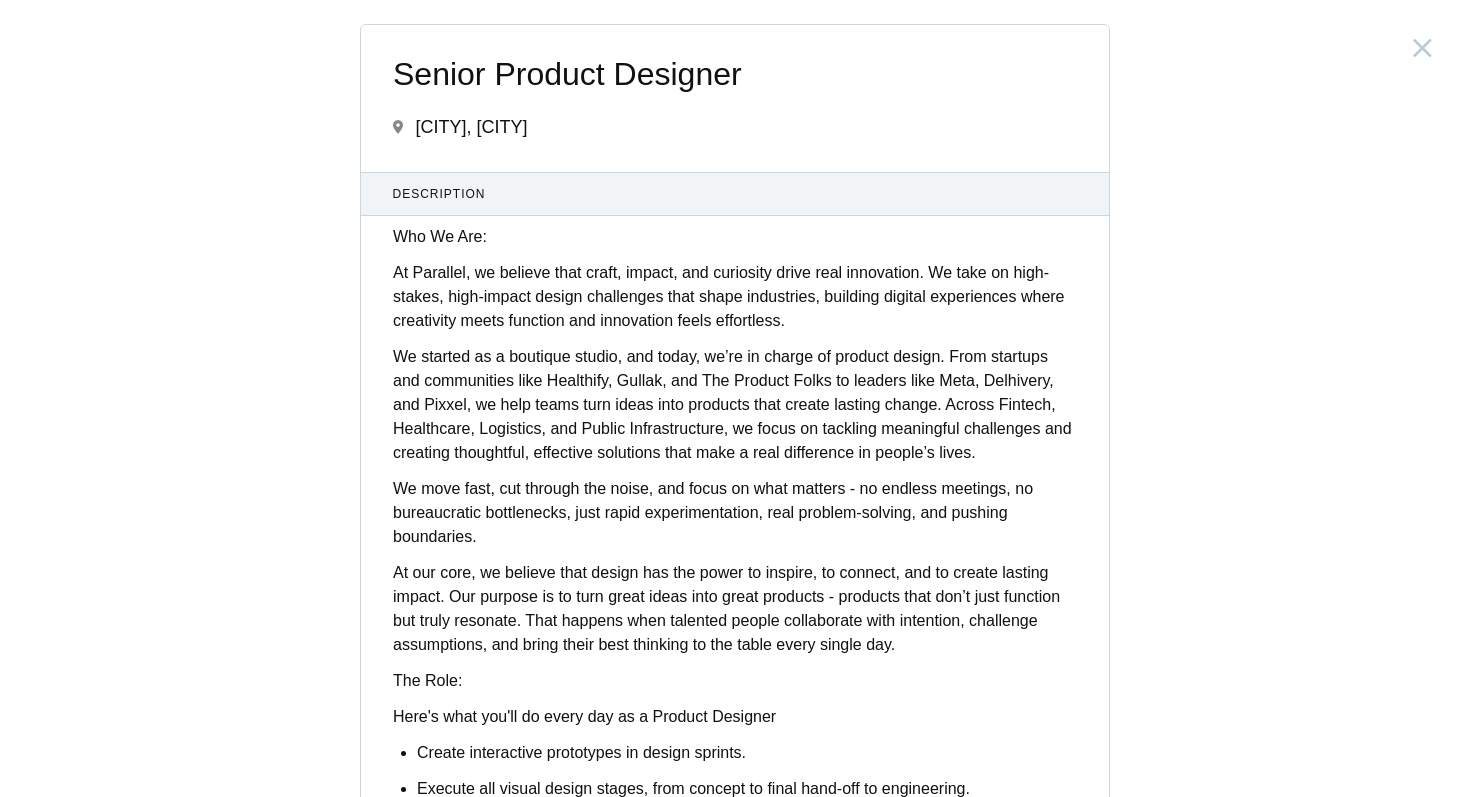 click on "At Parallel, we believe that craft, impact, and curiosity drive real innovation. We take on high-stakes, high-impact design challenges that shape industries, building digital experiences where creativity meets function and innovation feels effortless." at bounding box center (735, 297) 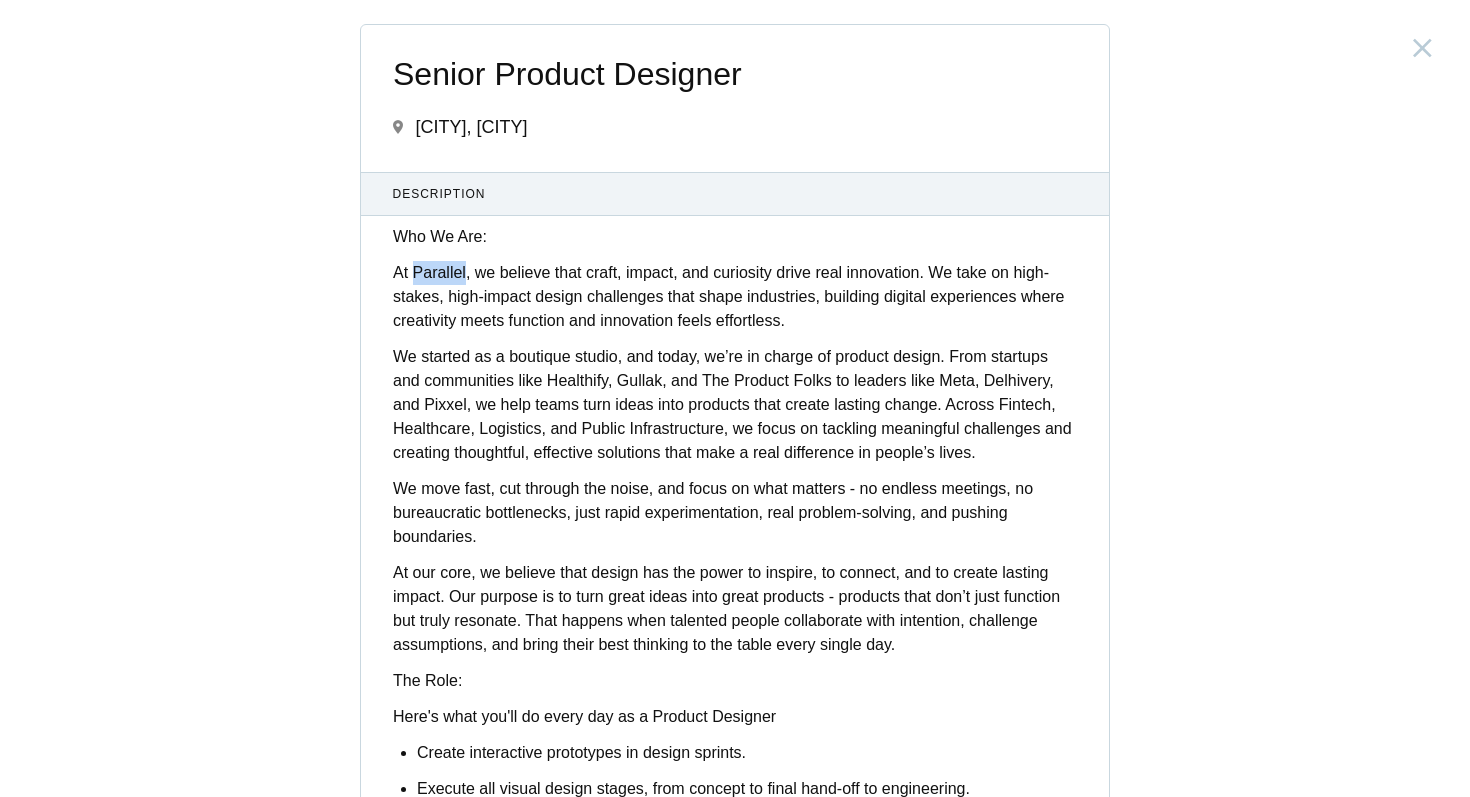 copy on "Parallel" 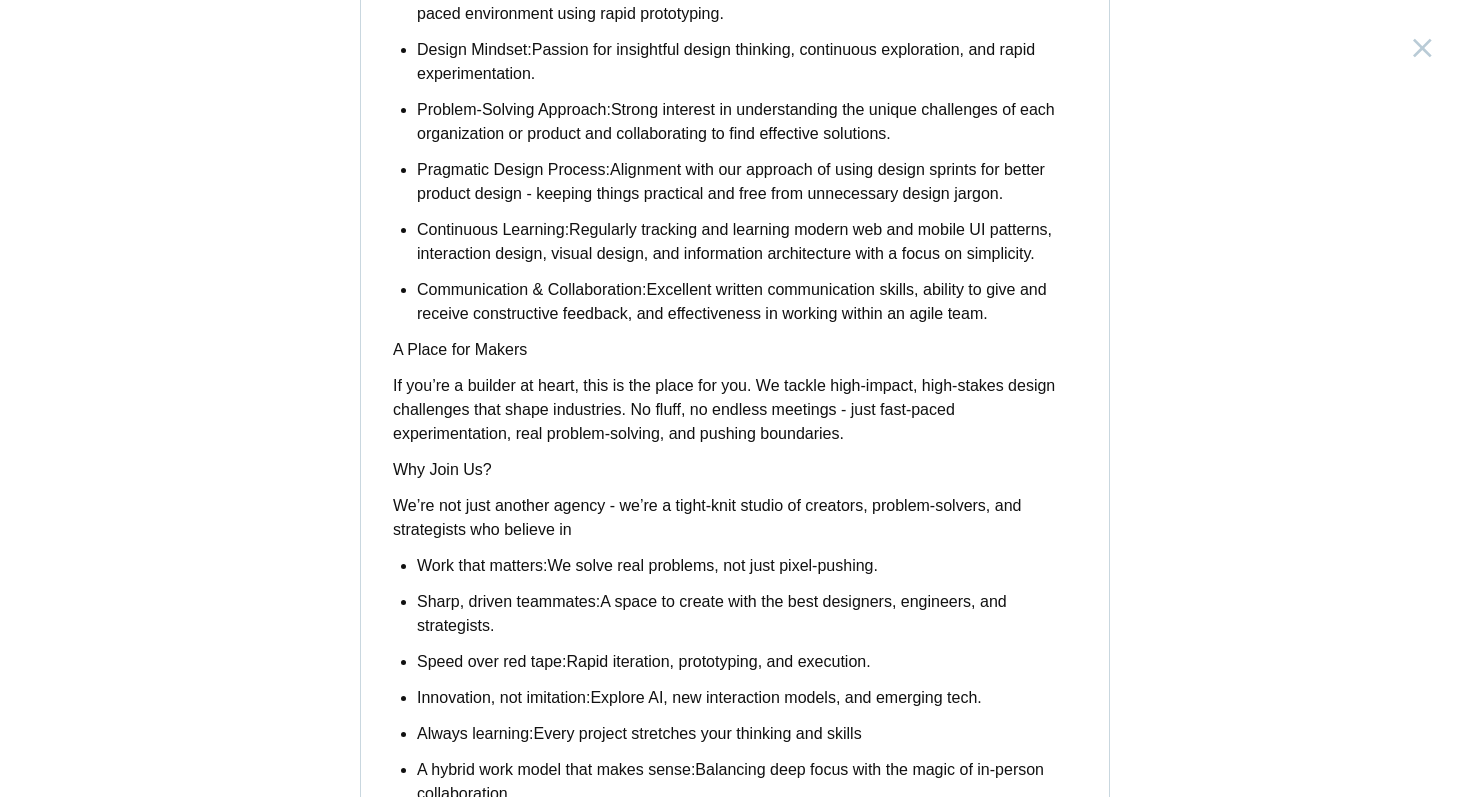 scroll, scrollTop: 1595, scrollLeft: 0, axis: vertical 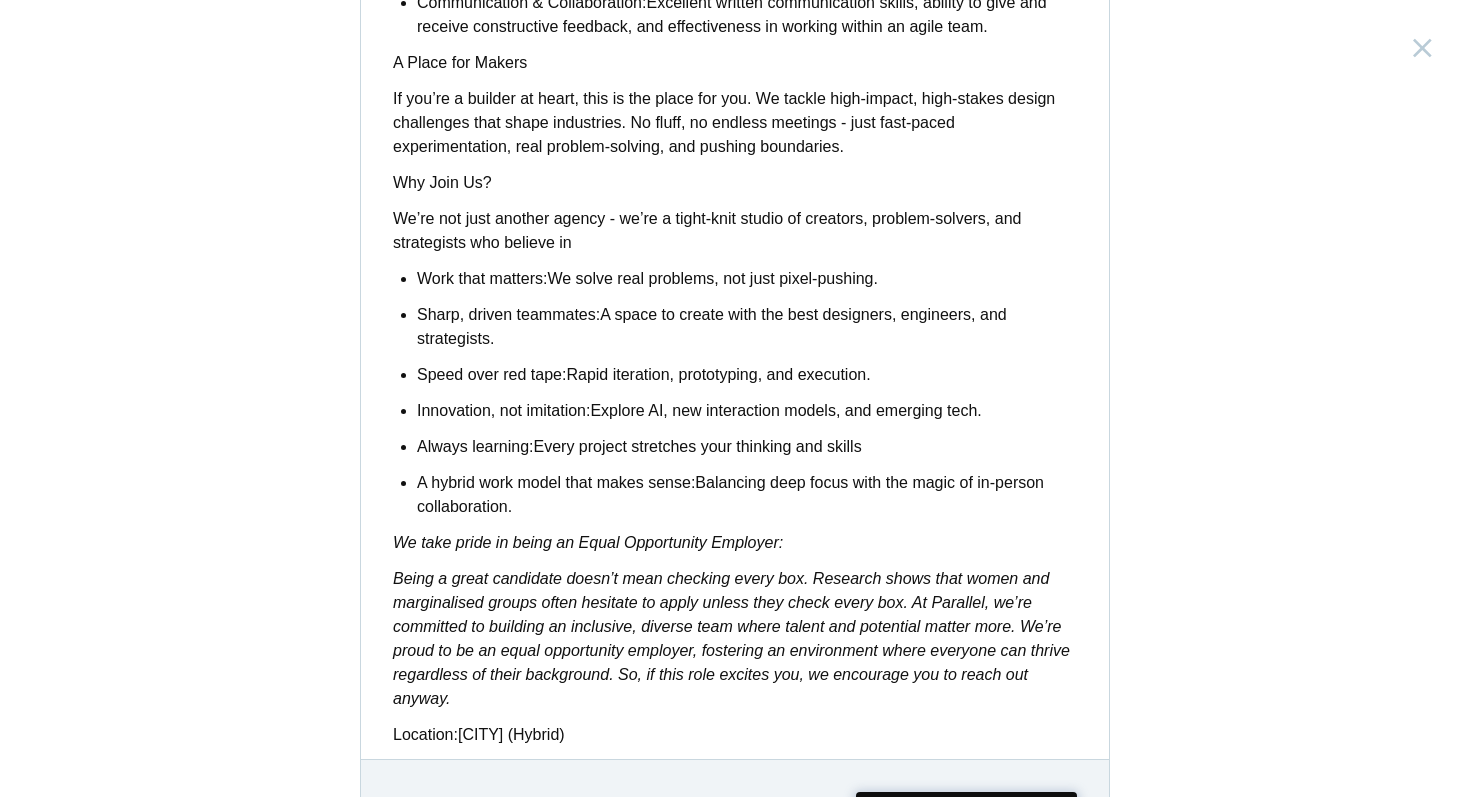 click on "Apply for this position" at bounding box center (966, 819) 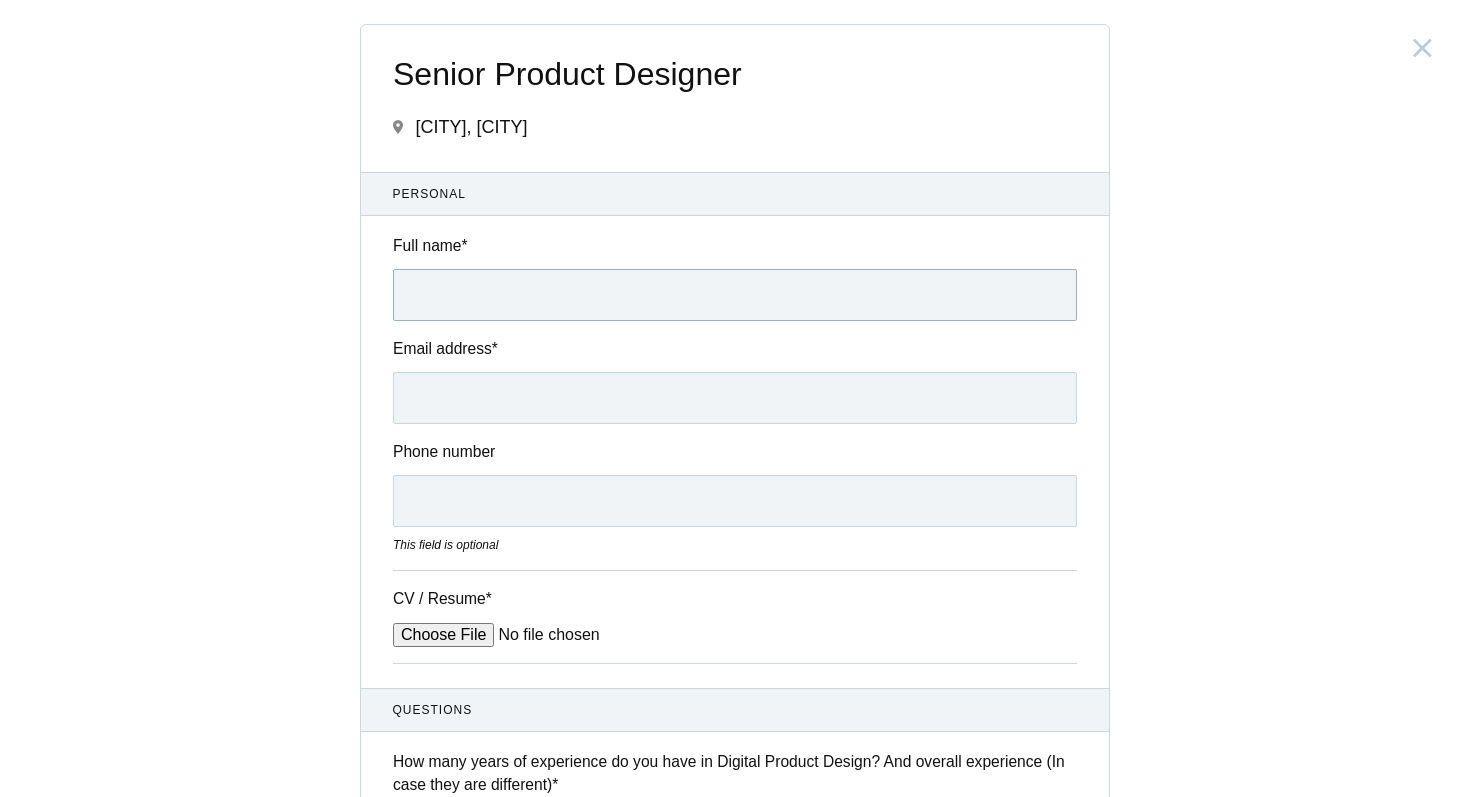 click on "Full name  *" at bounding box center [735, 295] 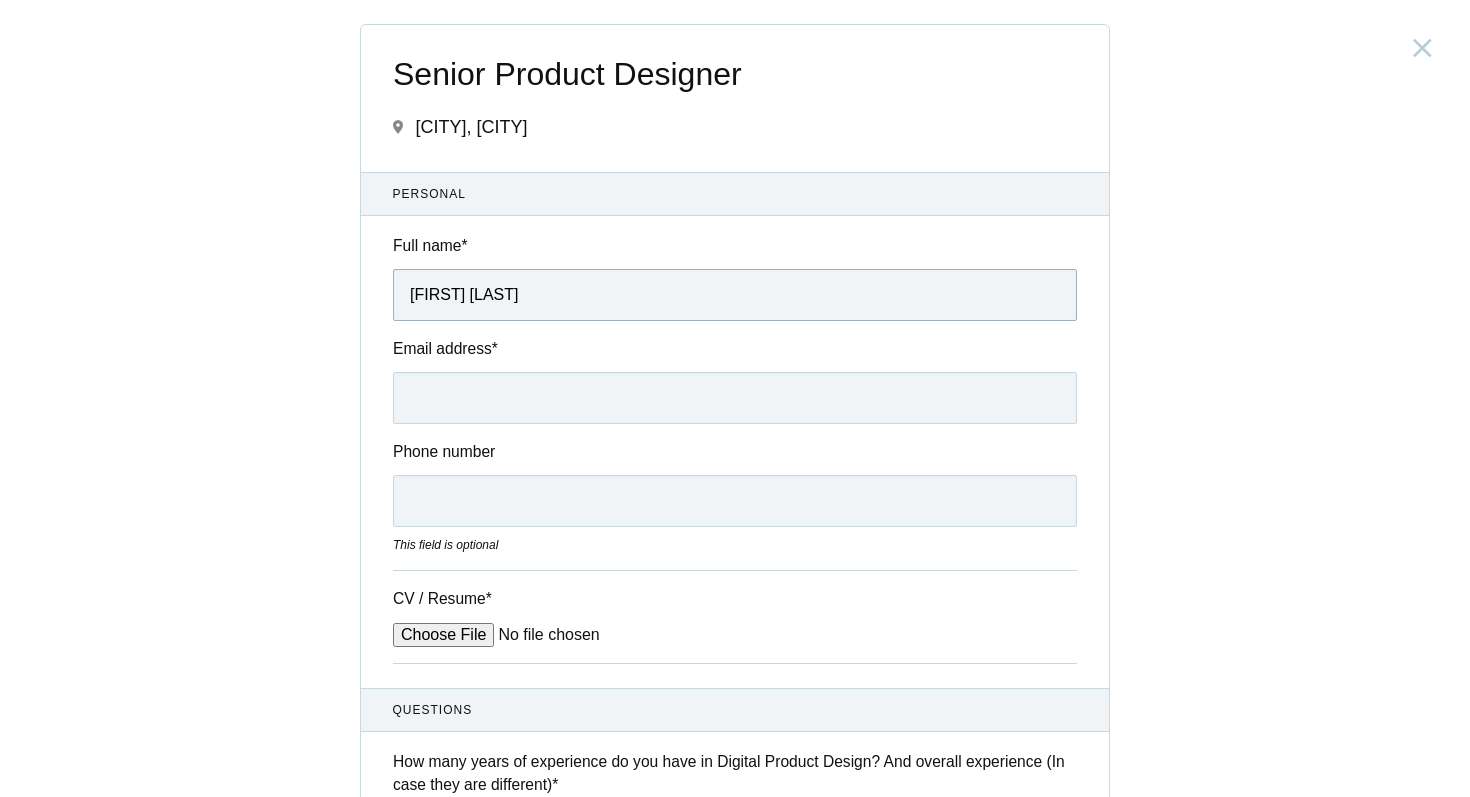 type on "[FIRST] [LAST]" 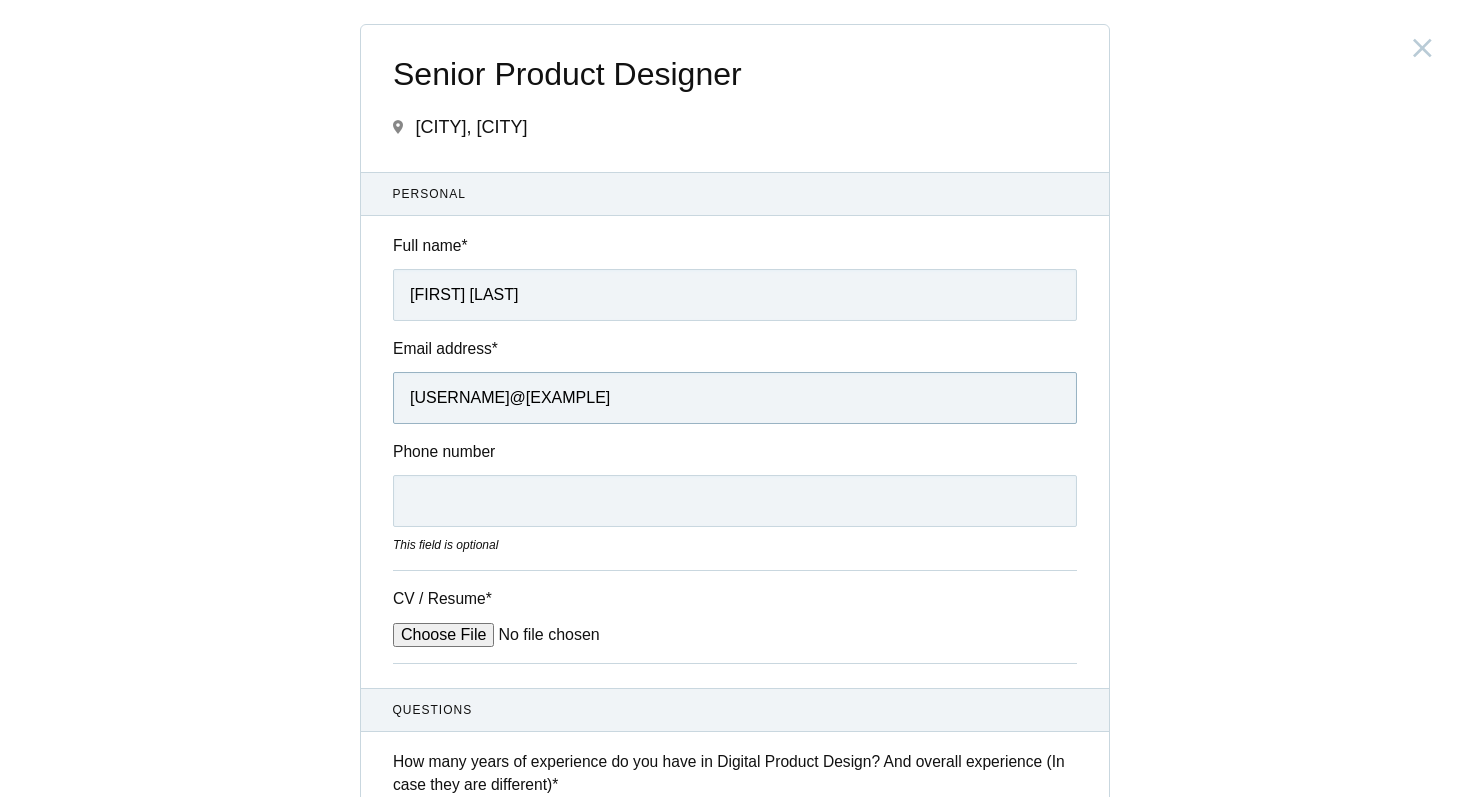 type on "[USERNAME]@[EXAMPLE]" 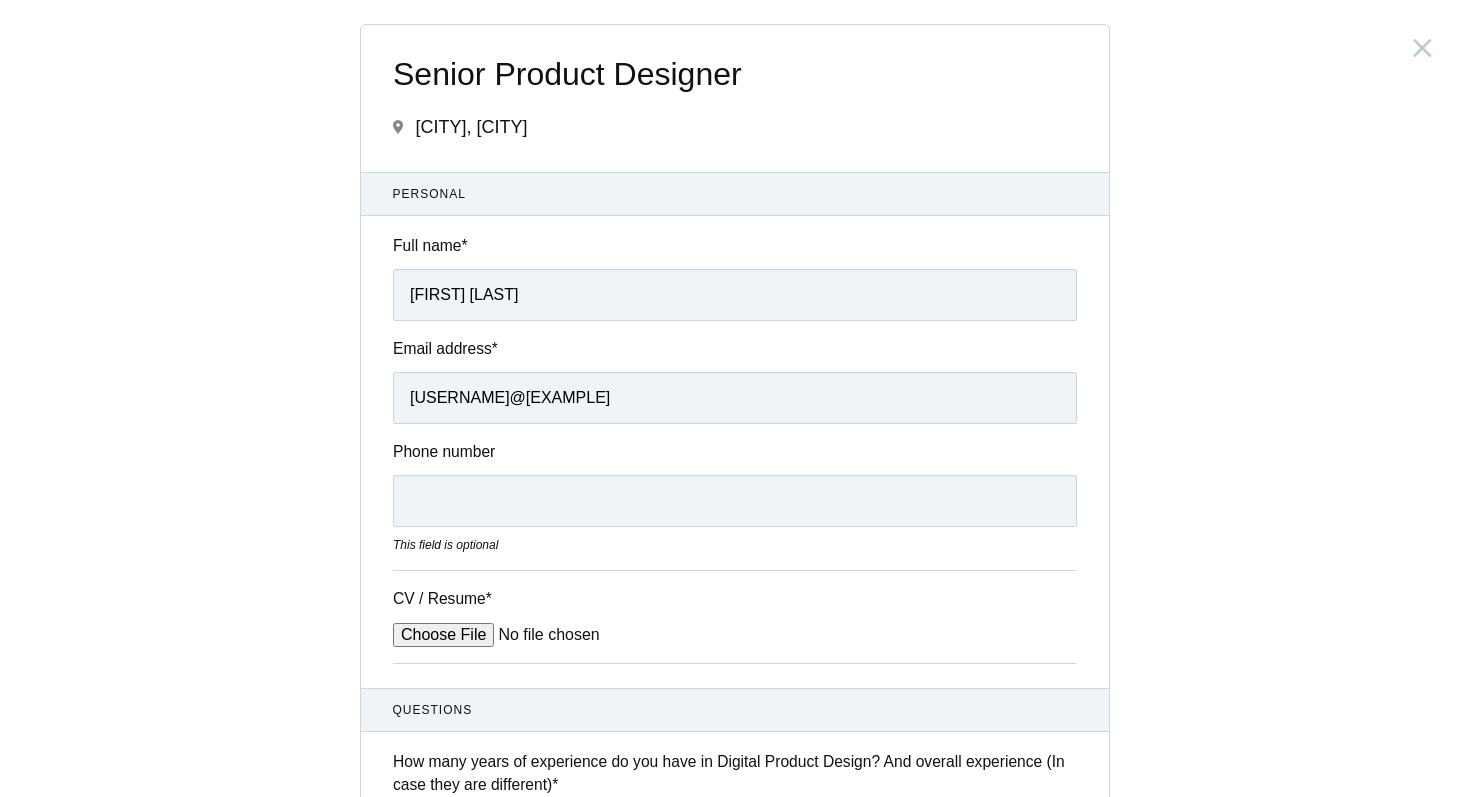 click on "CV / Resume  *" at bounding box center (544, 635) 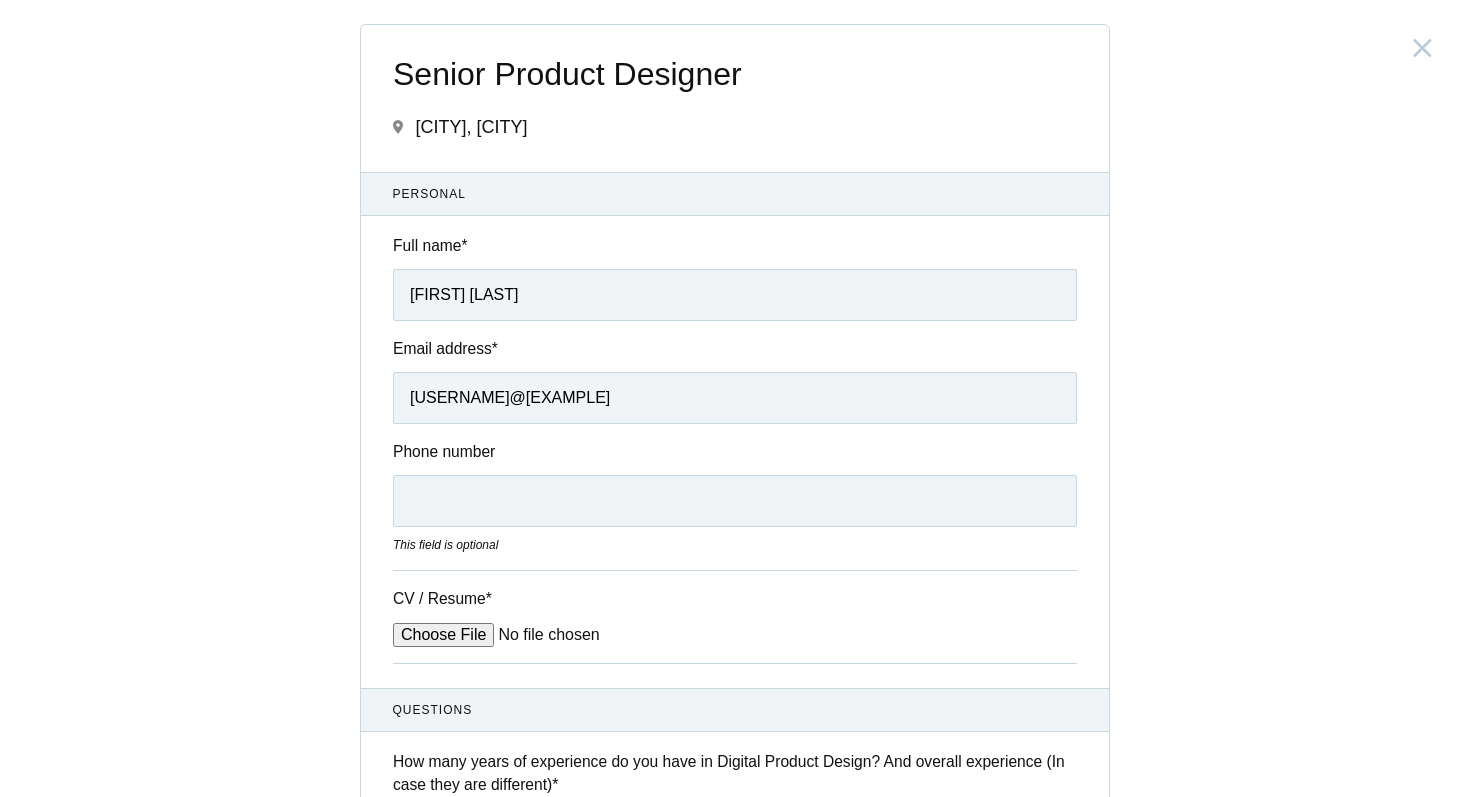 type on "C:\fakepath\[NAME].pdf" 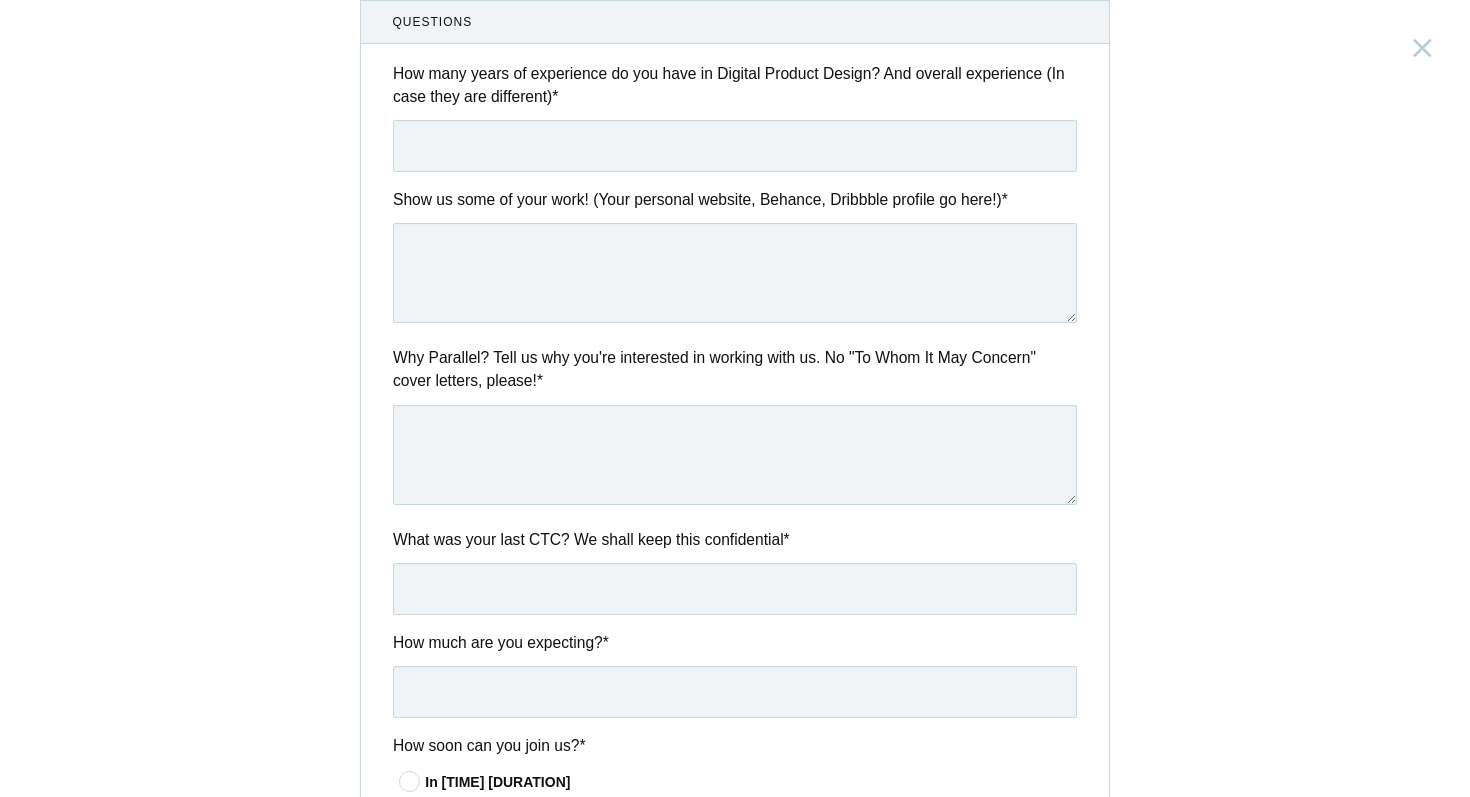 scroll, scrollTop: 668, scrollLeft: 0, axis: vertical 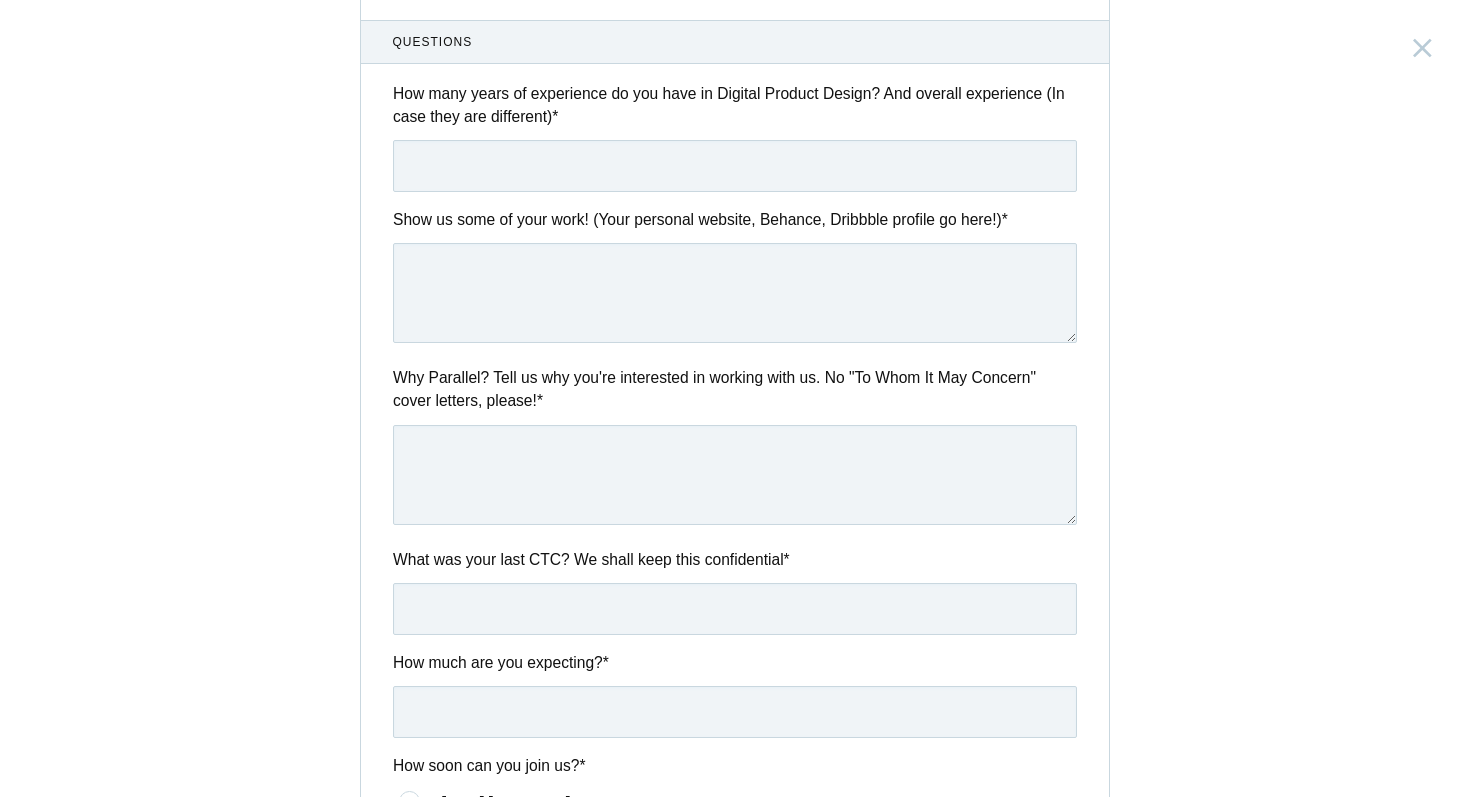 click on "How many years of experience do you have in Digital Product Design? And overall experience (In case they are different)  *" at bounding box center (735, 105) 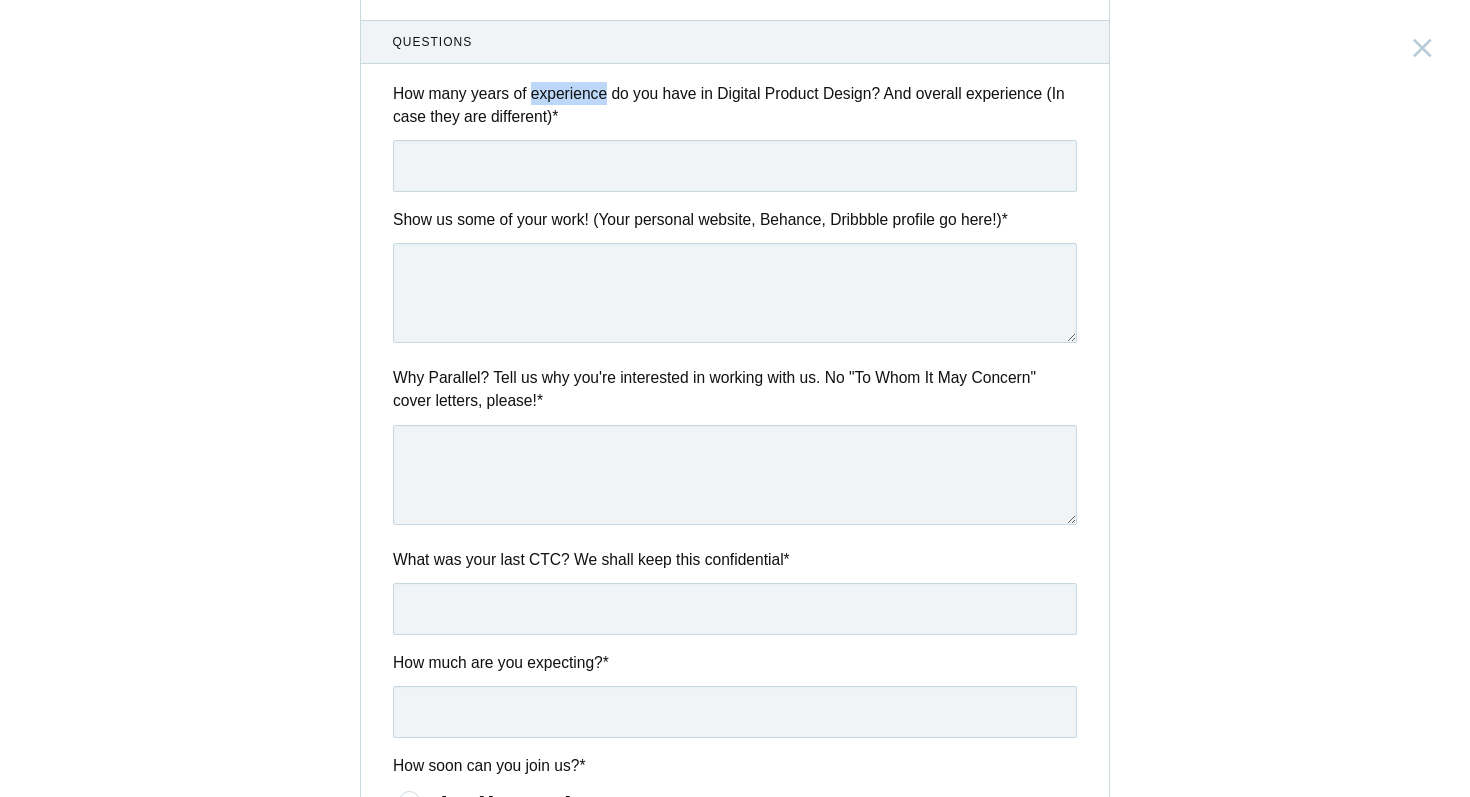click on "How many years of experience do you have in Digital Product Design? And overall experience (In case they are different)  *" at bounding box center [735, 105] 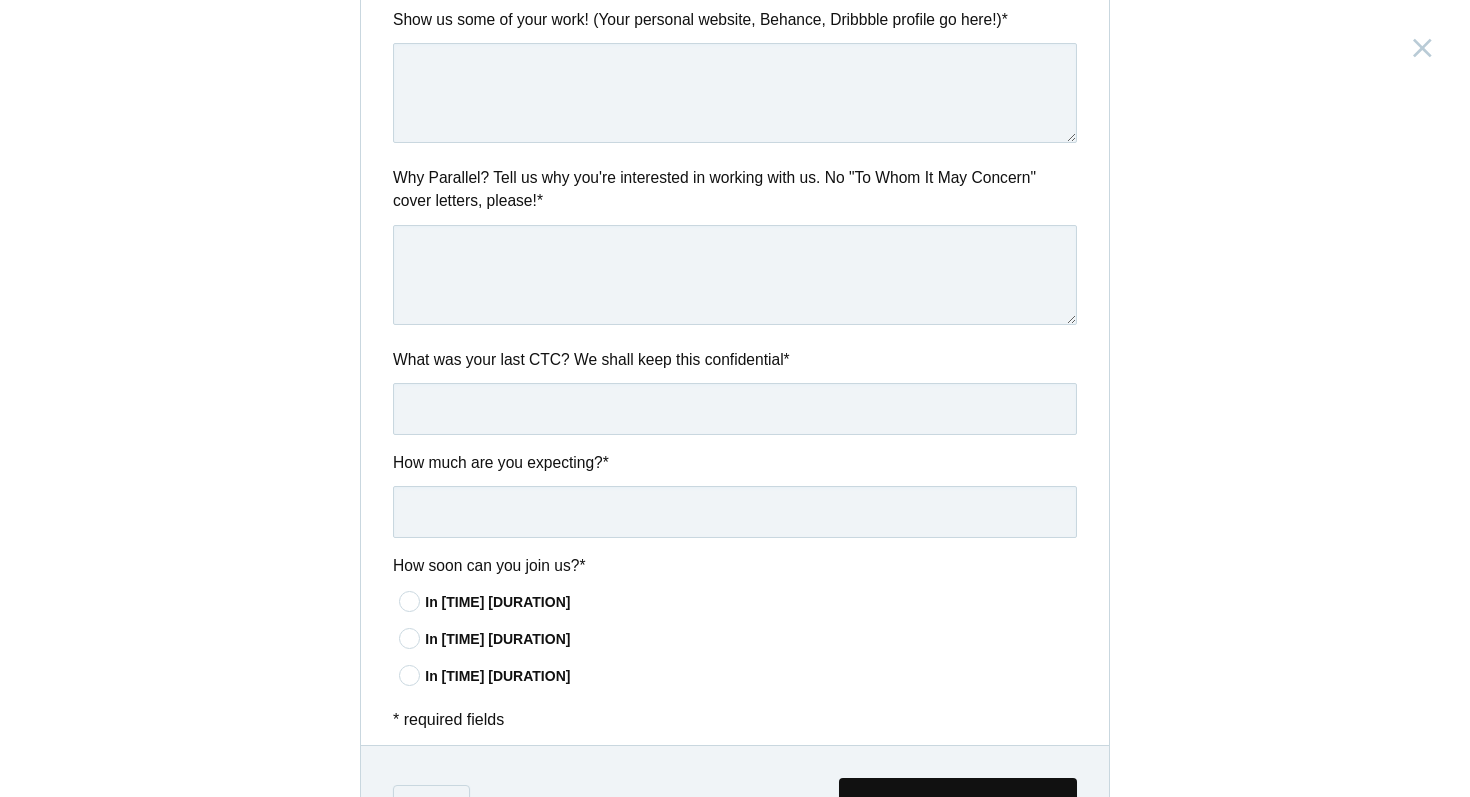 scroll, scrollTop: 867, scrollLeft: 0, axis: vertical 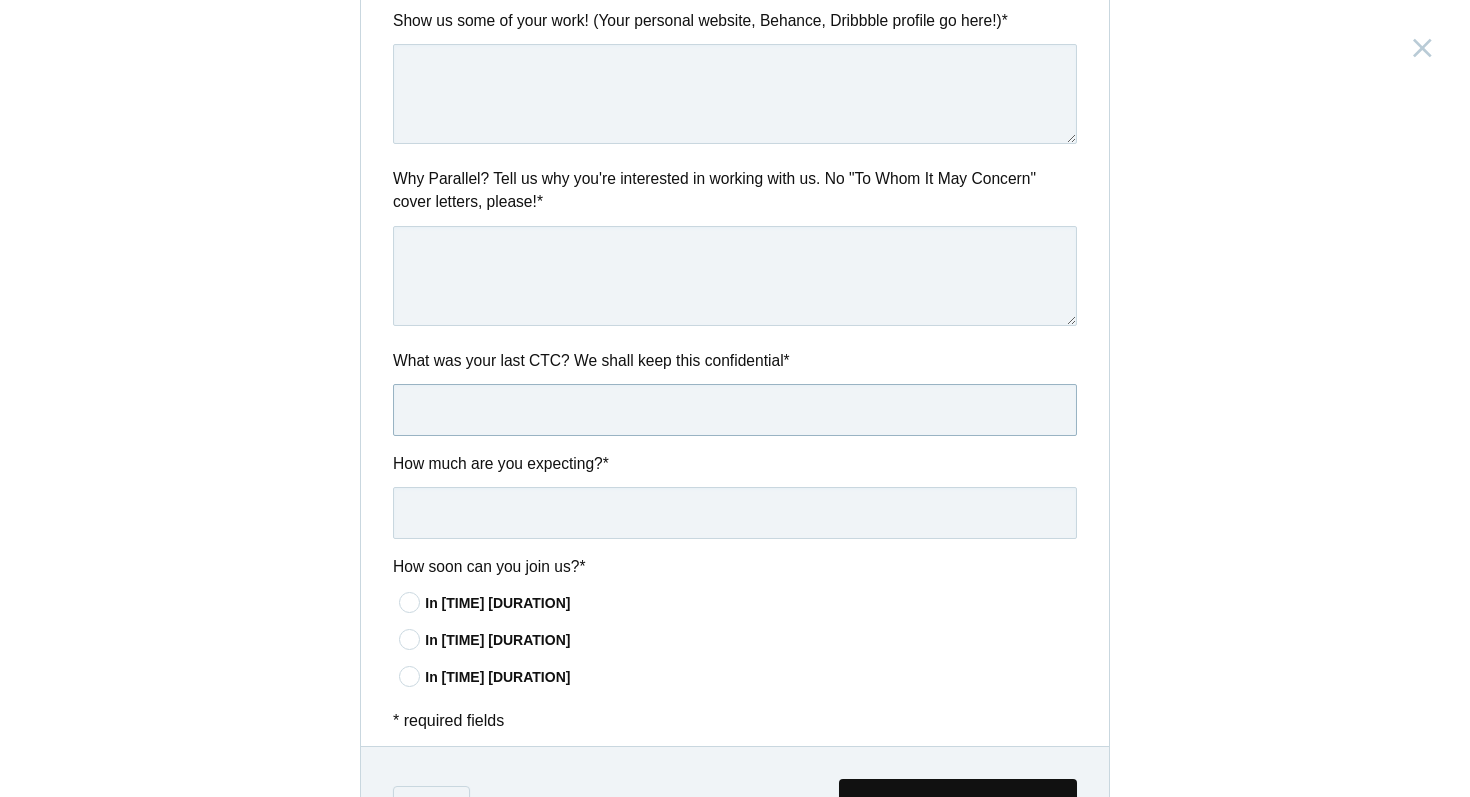 click at bounding box center [735, 410] 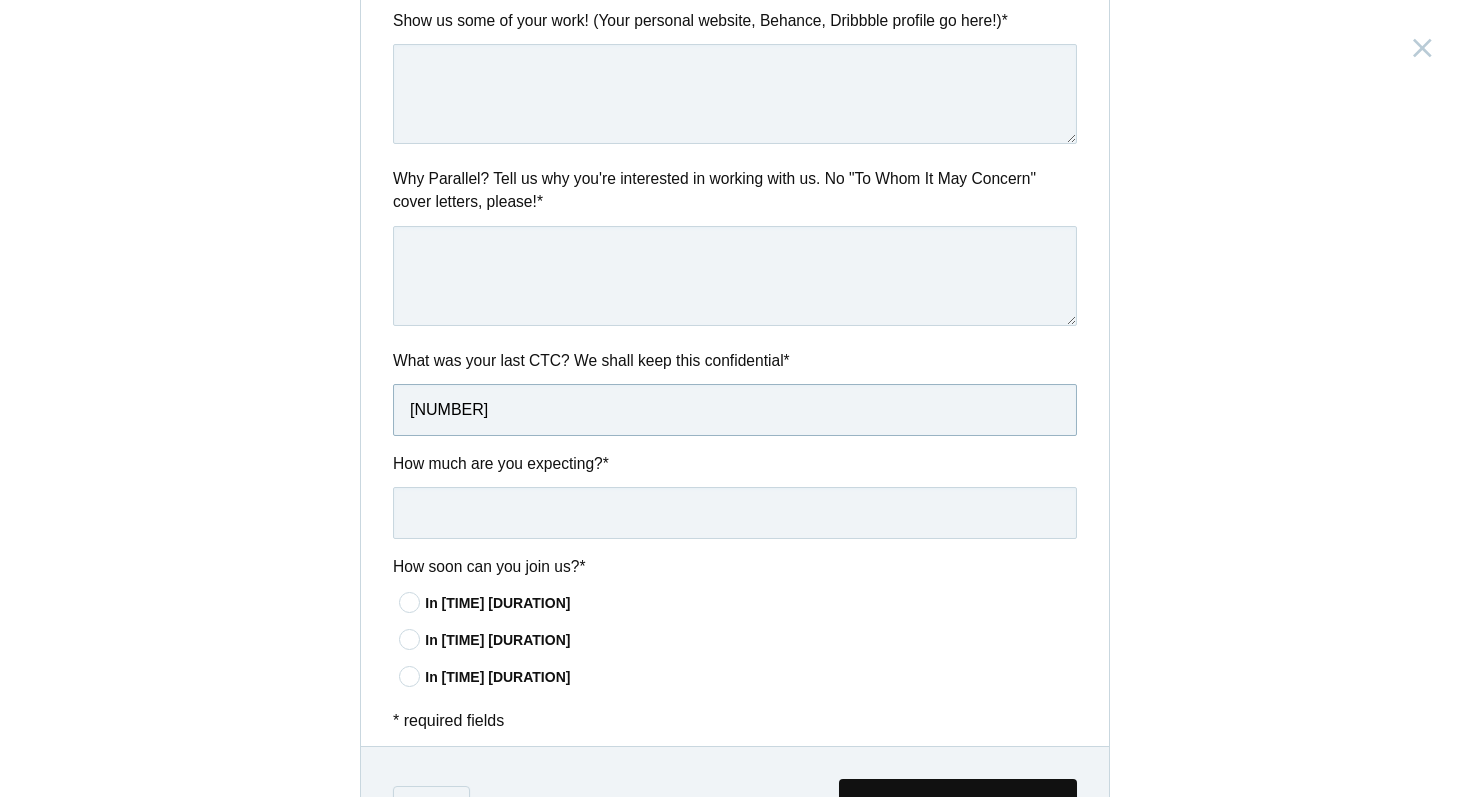 type on "[NUMBER]" 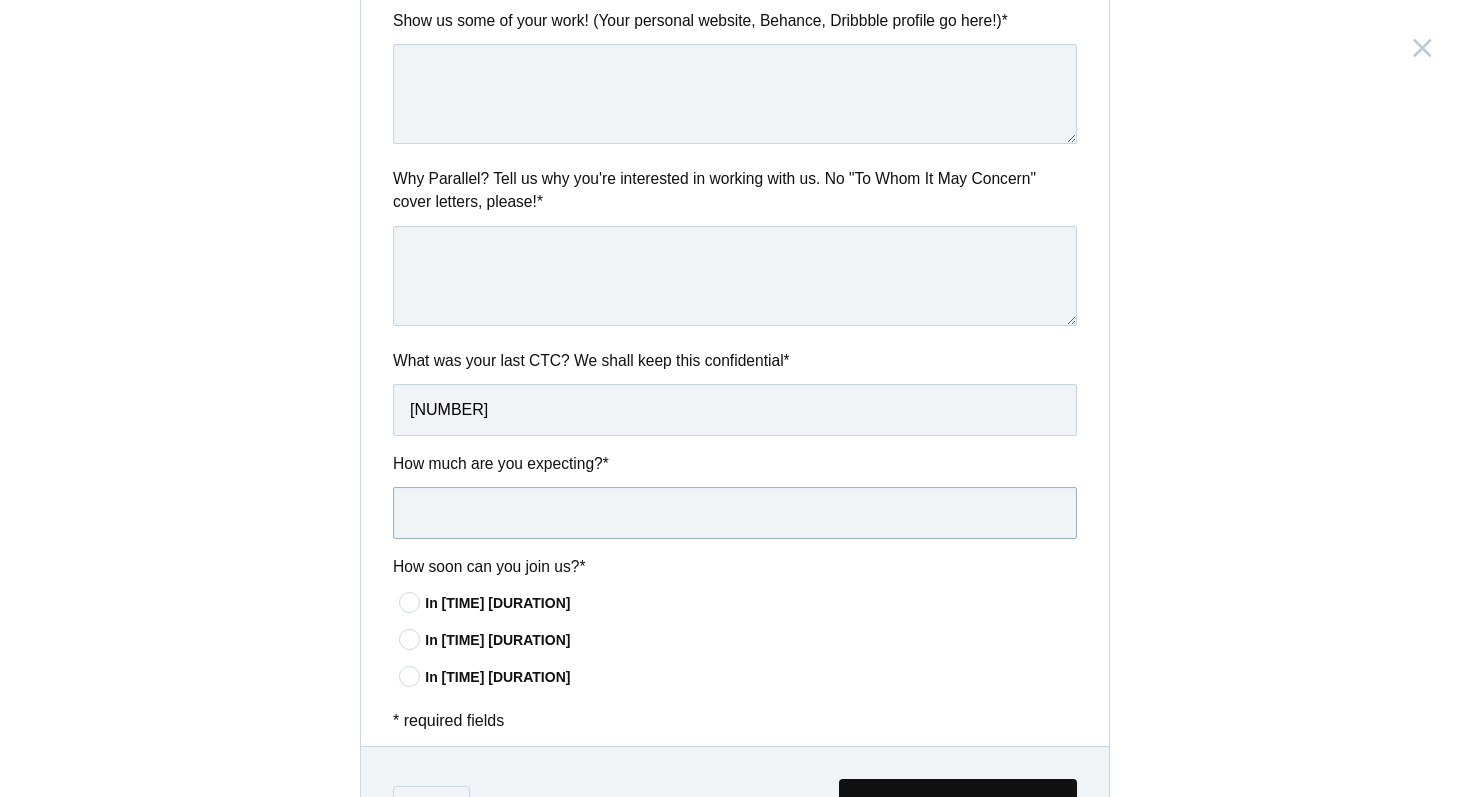click at bounding box center (735, 513) 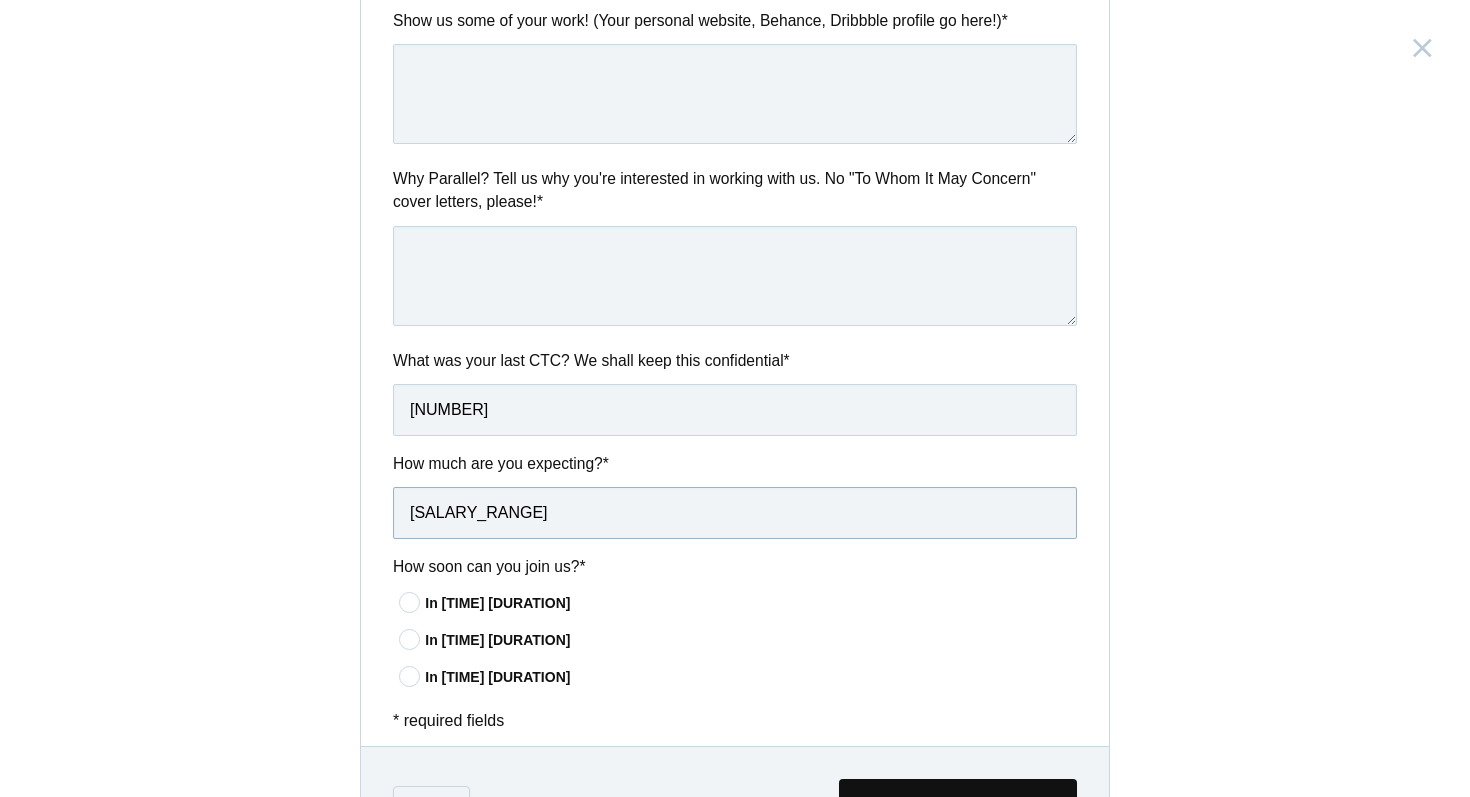 click on "[SALARY_RANGE]" at bounding box center [735, 513] 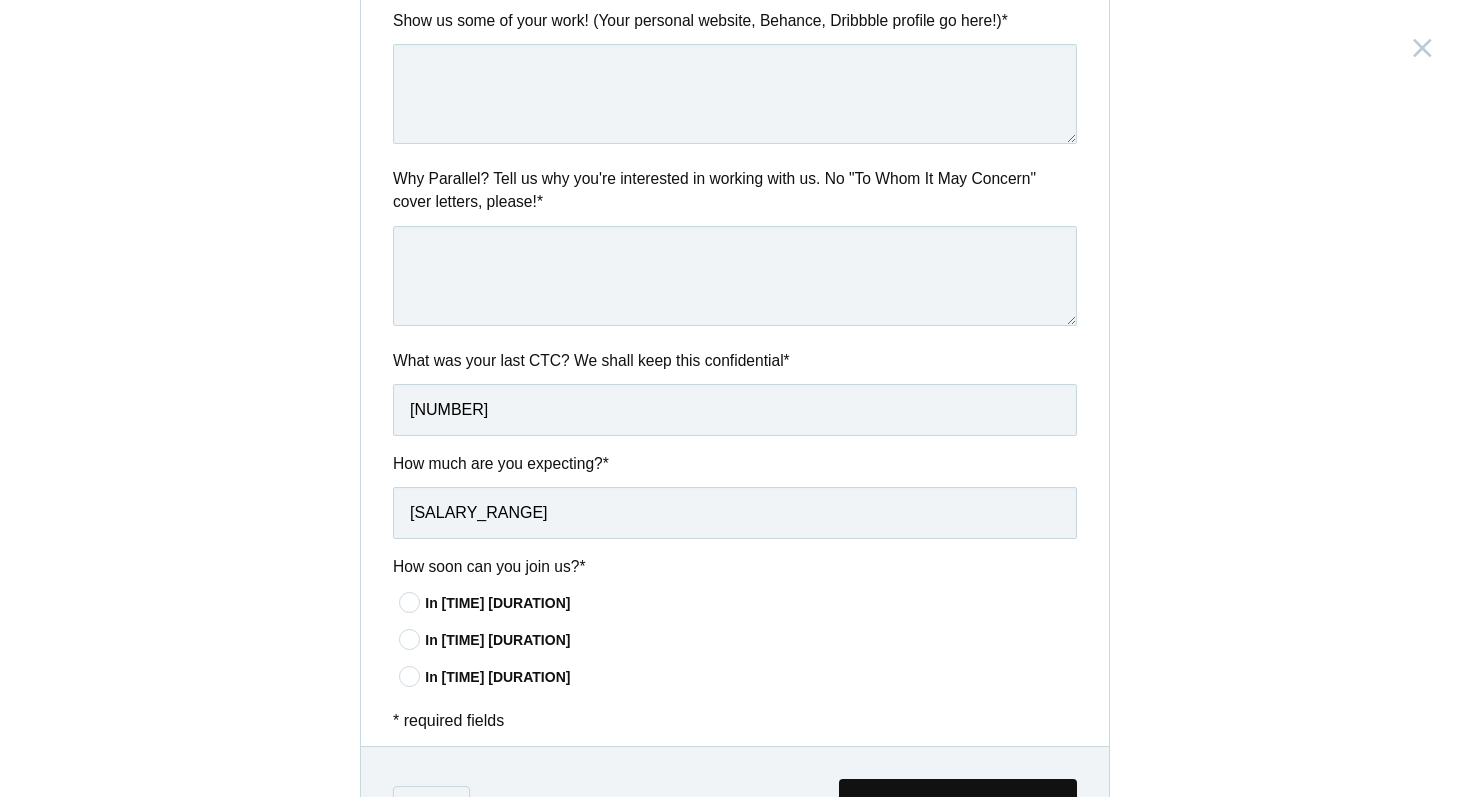 click on "In [TIME] [DURATION]" at bounding box center (751, 603) 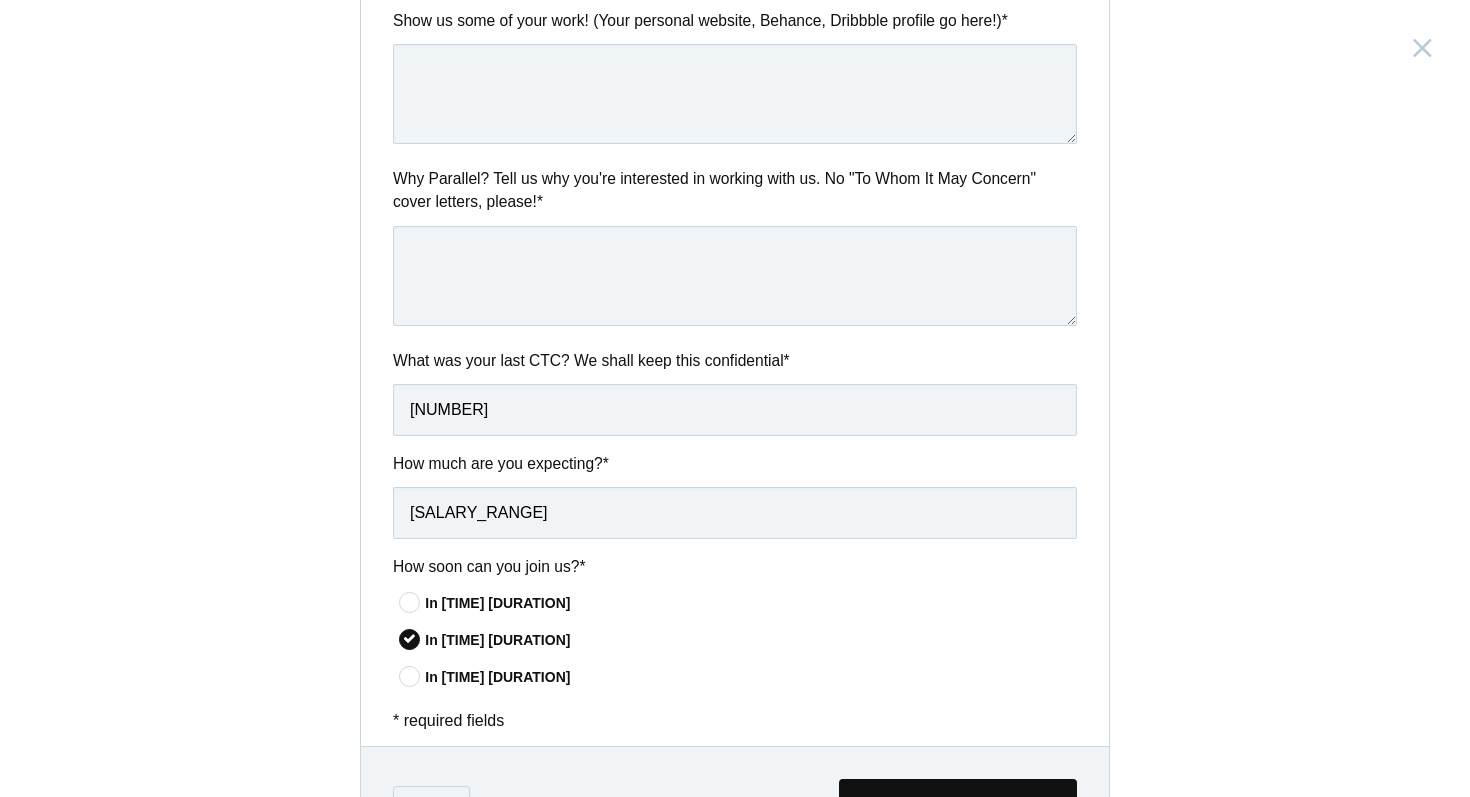 click on "In [TIME] [DURATION]" at bounding box center [751, 603] 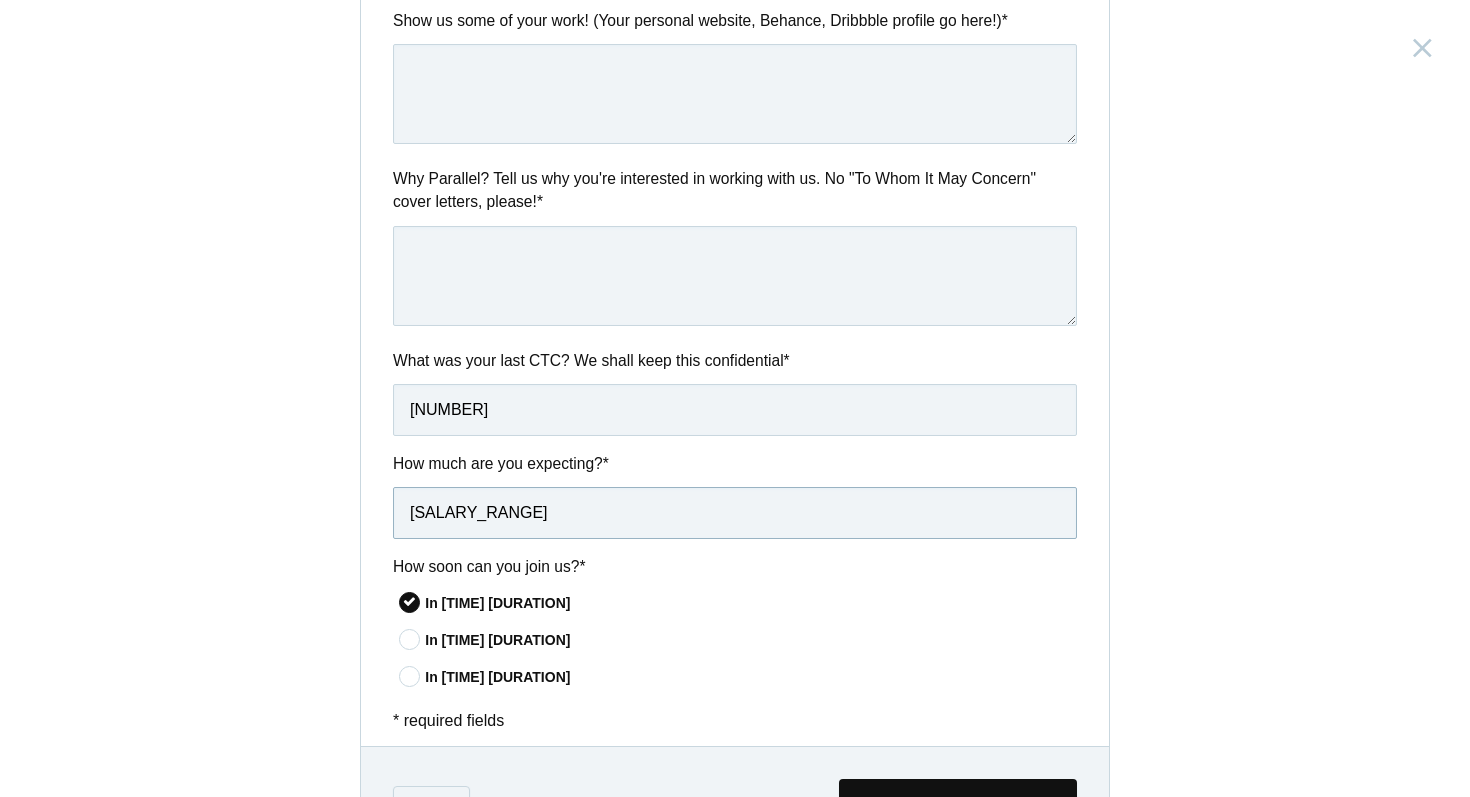 click on "[SALARY_RANGE]" at bounding box center (735, 513) 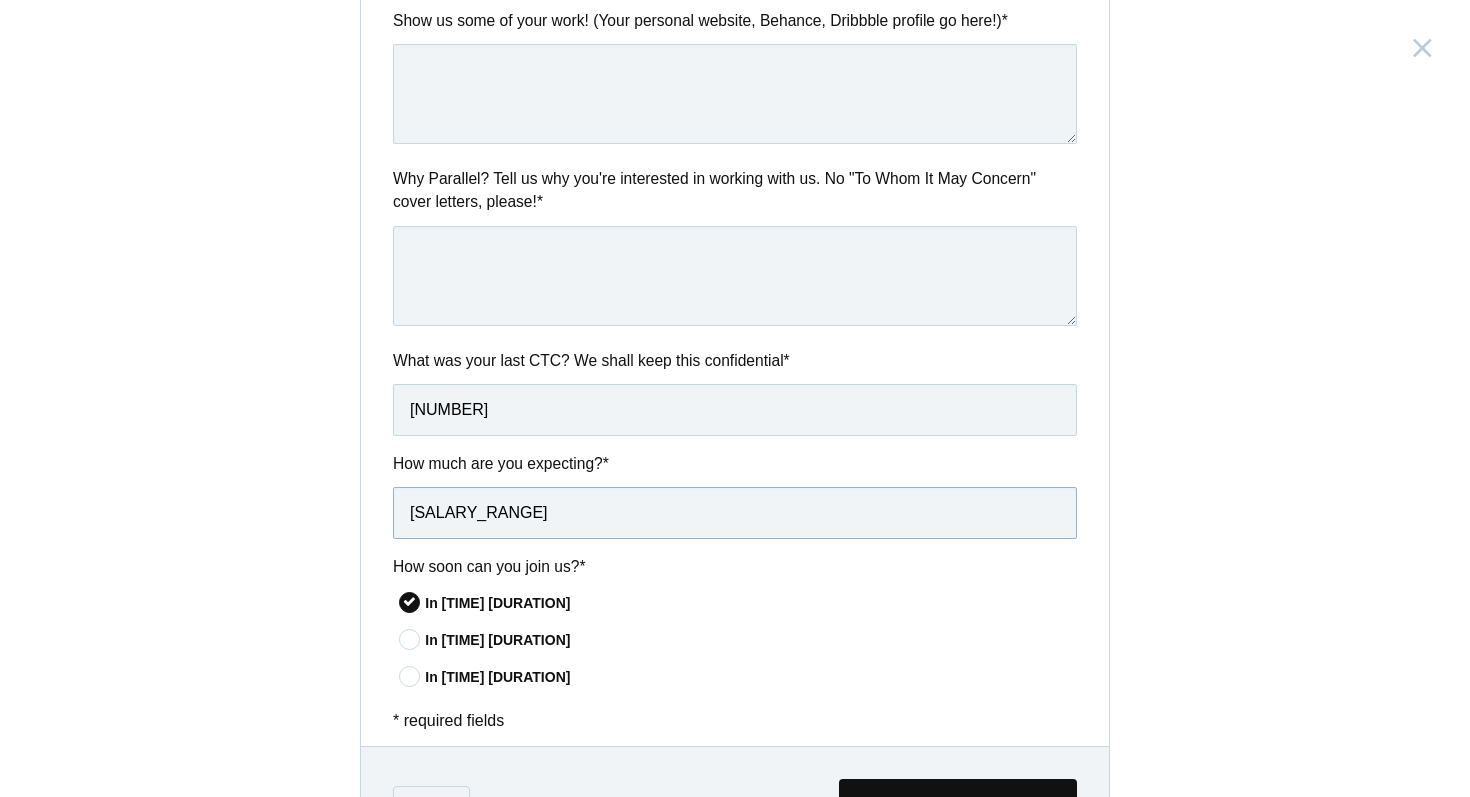 type on "[SALARY_RANGE]" 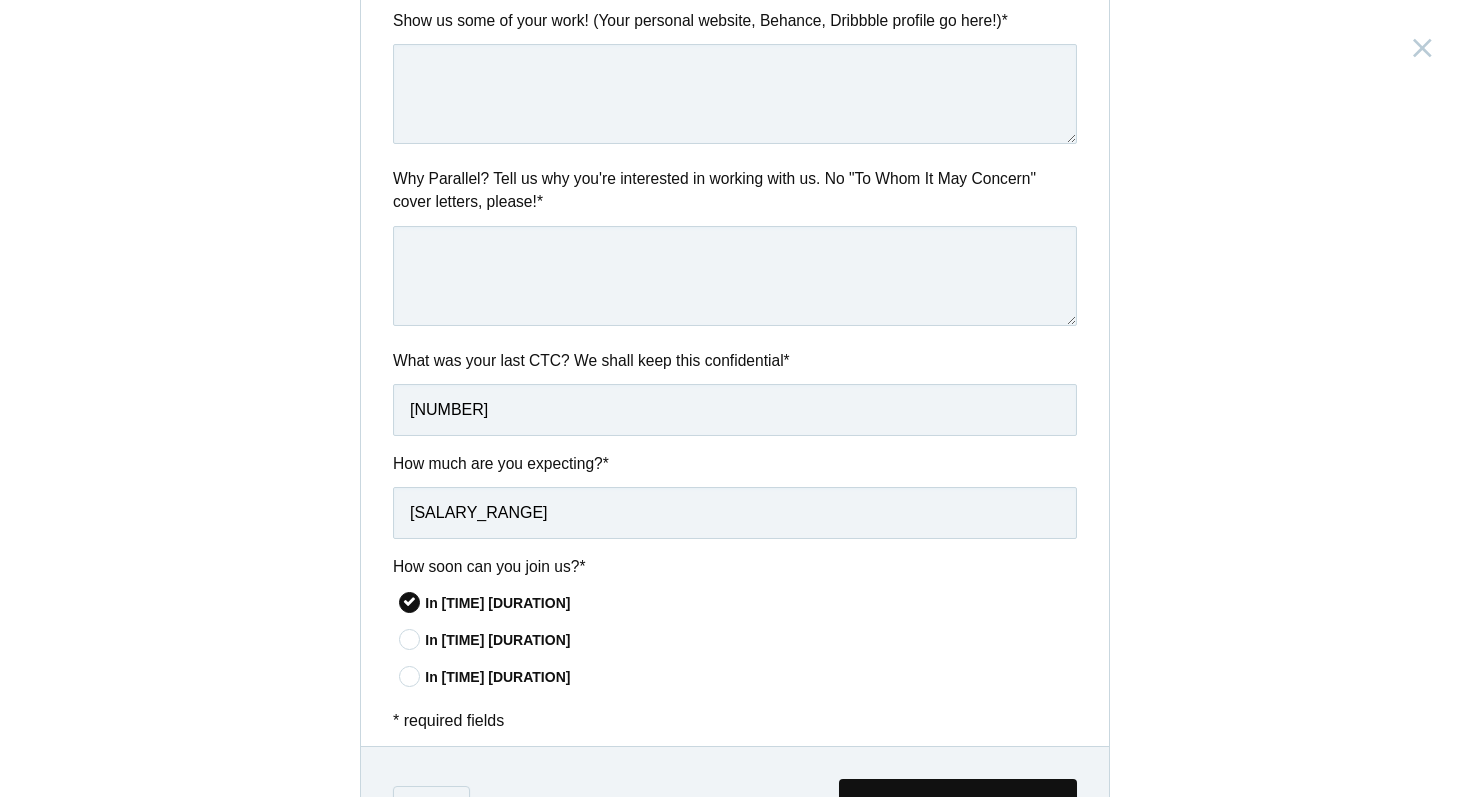 click on "Personal
Full name  *
[FIRST] [LAST]
Email address  *
[EMAIL]
Phone number
This field is optional
CV / Resume  *
* * *" at bounding box center (735, 398) 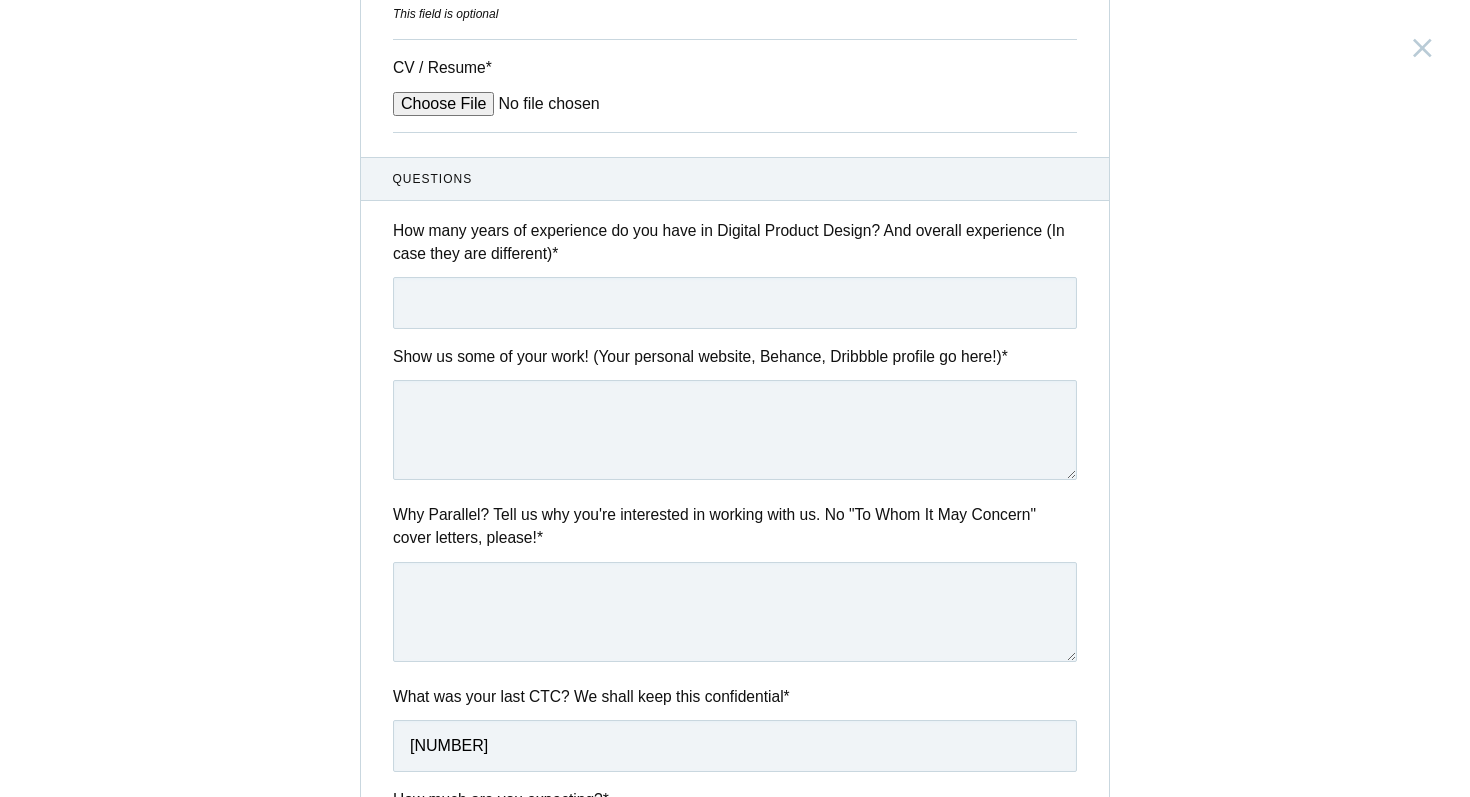 scroll, scrollTop: 610, scrollLeft: 0, axis: vertical 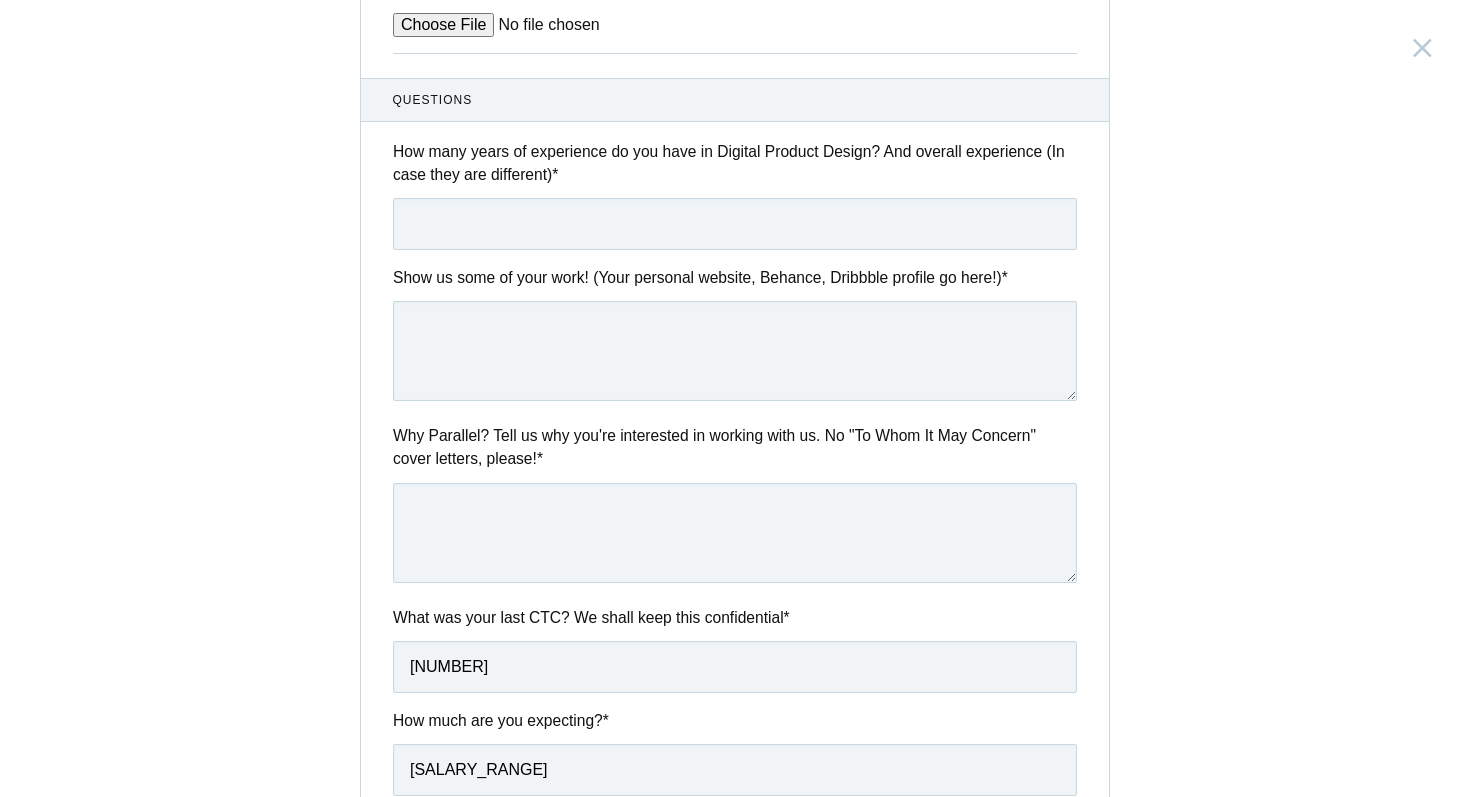click on "How many years of experience do you have in Digital Product Design? And overall experience (In case they are different)  *" at bounding box center [735, 195] 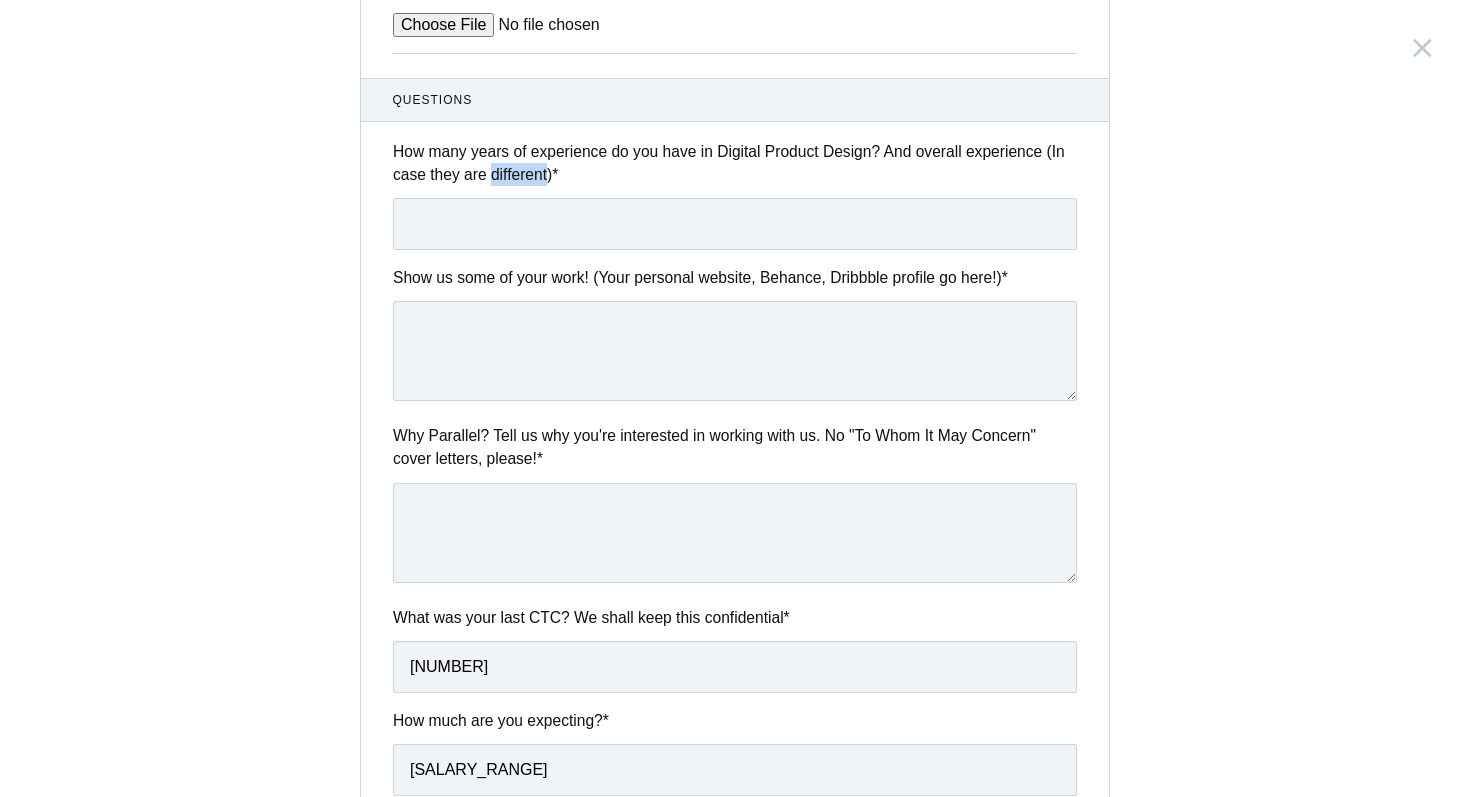 click on "How many years of experience do you have in Digital Product Design? And overall experience (In case they are different)  *" at bounding box center [735, 163] 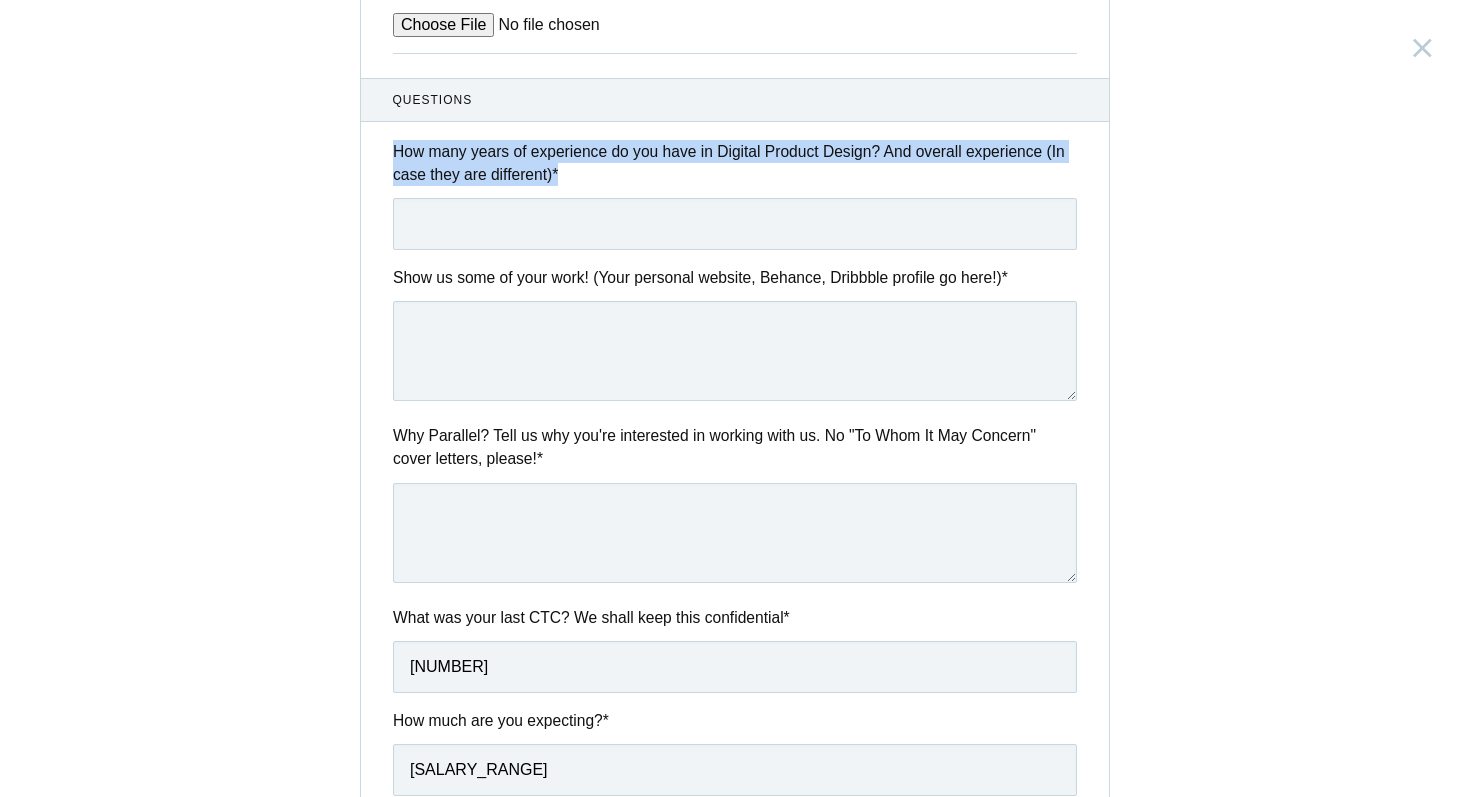 copy on "How many years of experience do you have in Digital Product Design? And overall experience (In case they are different)  *" 